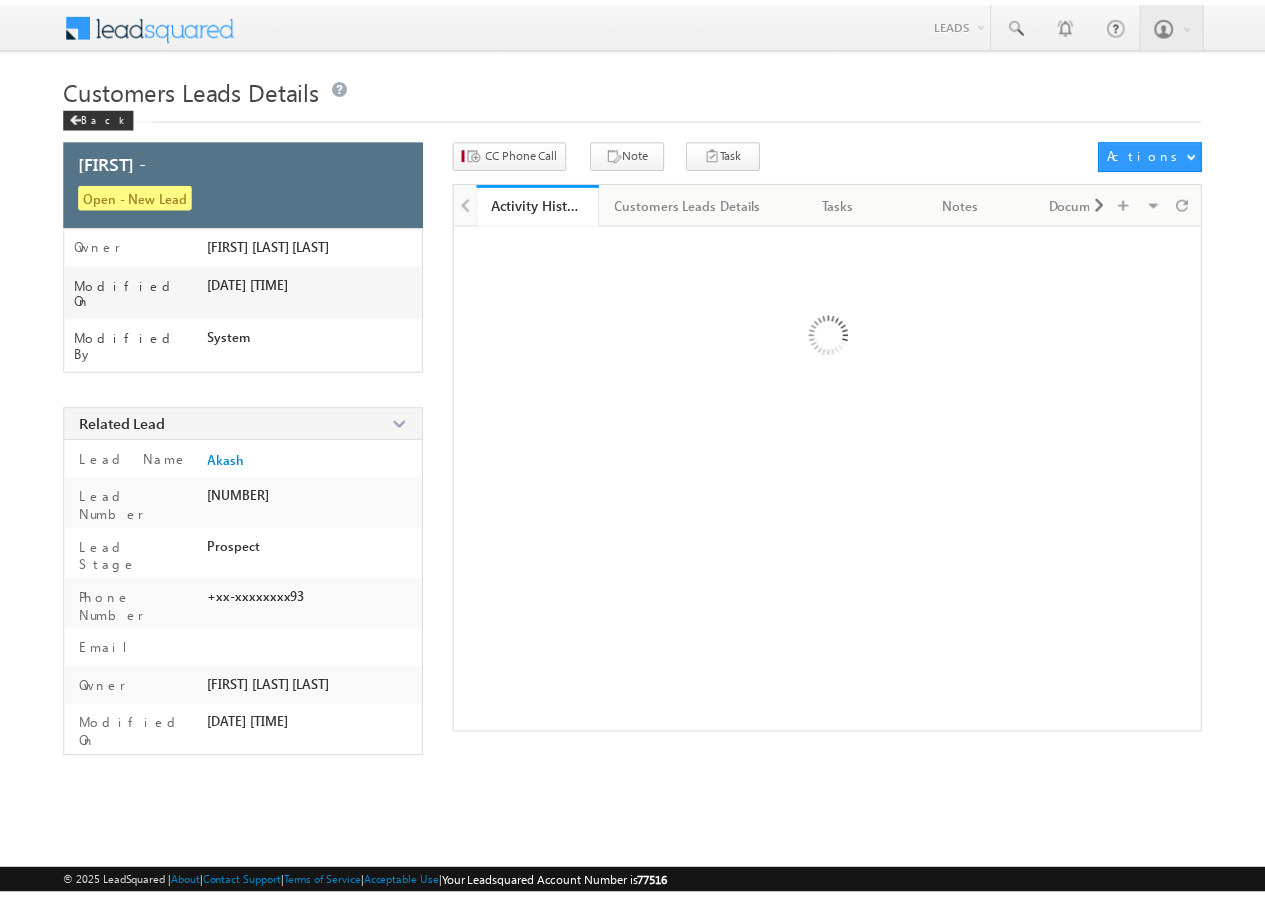 scroll, scrollTop: 0, scrollLeft: 0, axis: both 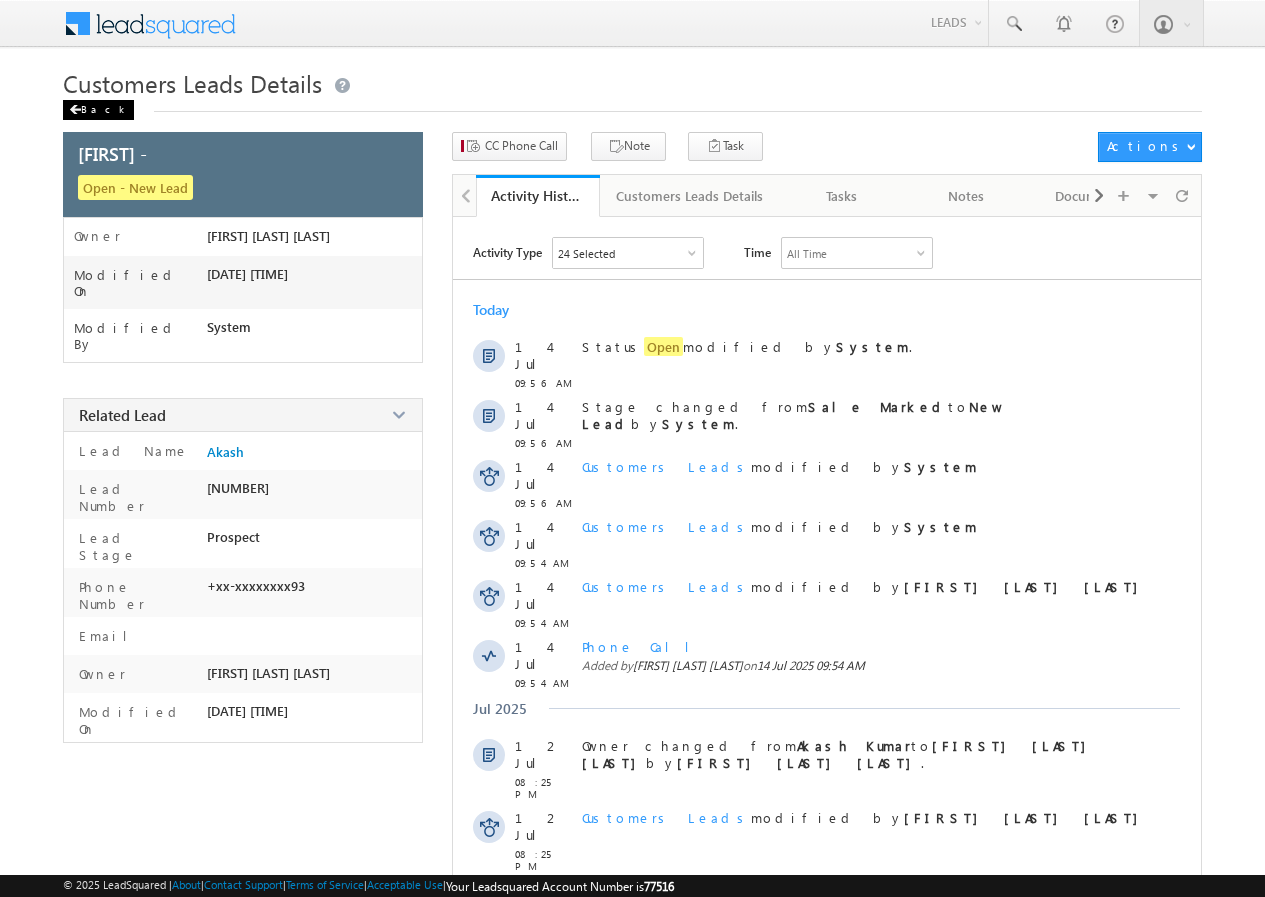 click on "Back" at bounding box center [98, 110] 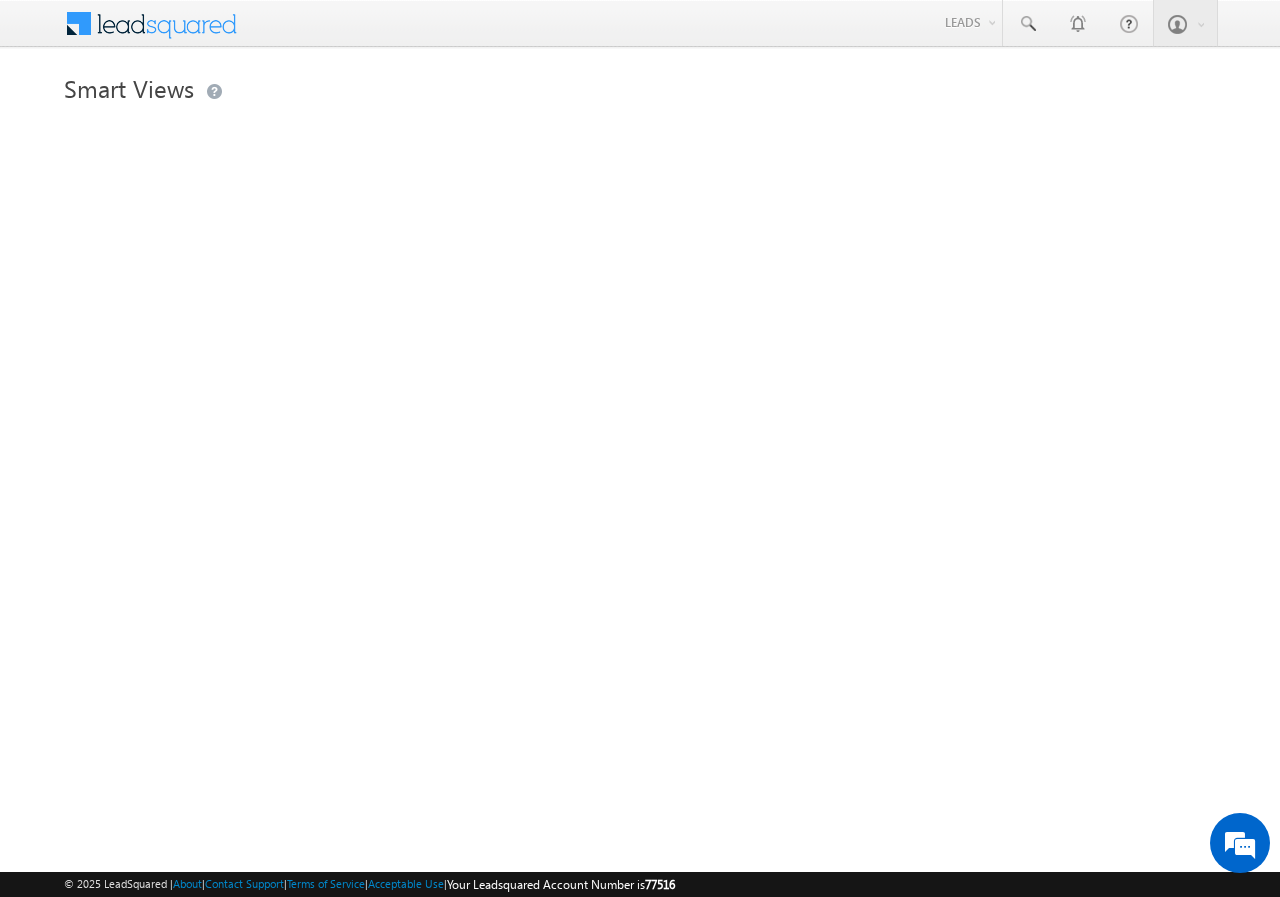 scroll, scrollTop: 0, scrollLeft: 0, axis: both 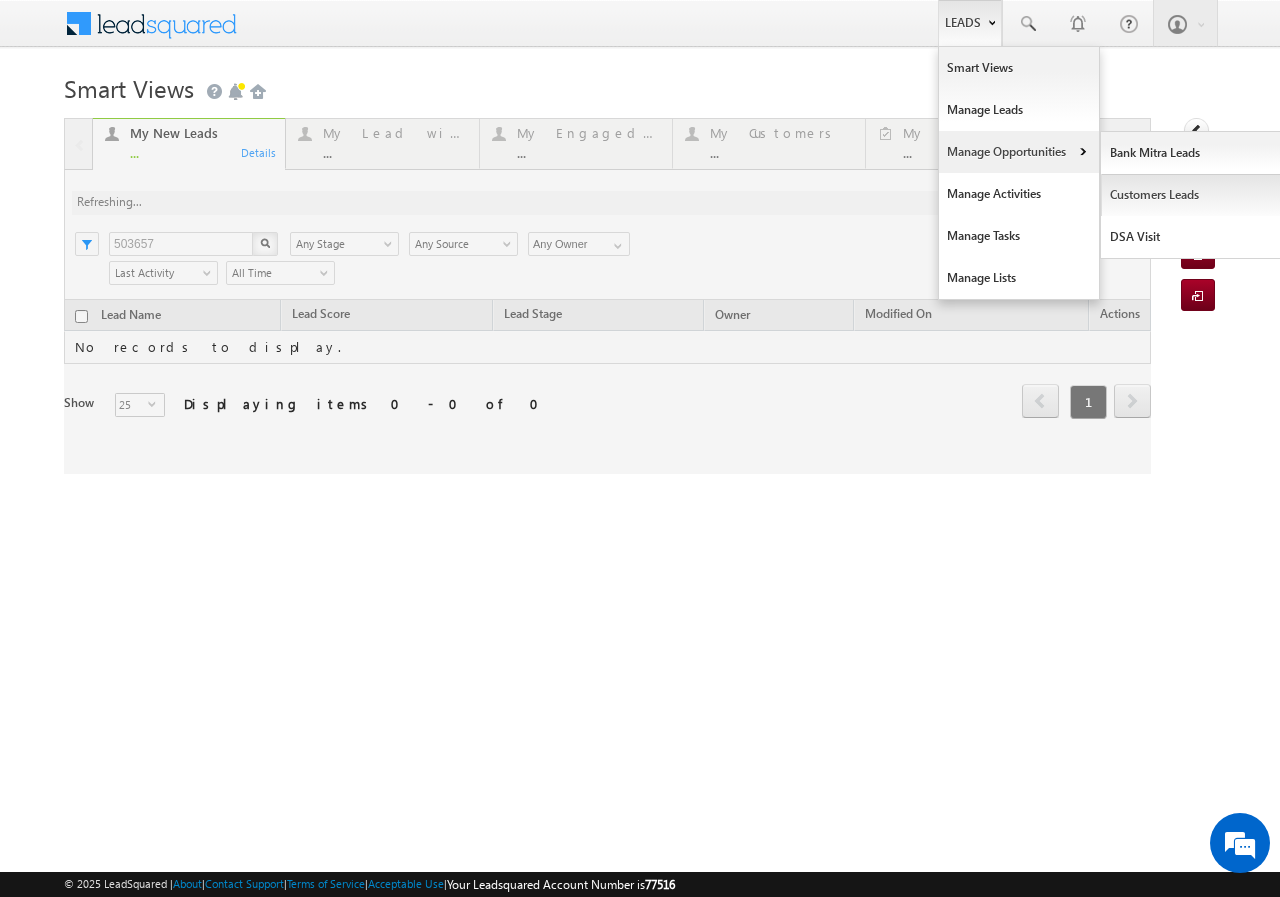 click on "Customers Leads" at bounding box center (1192, 195) 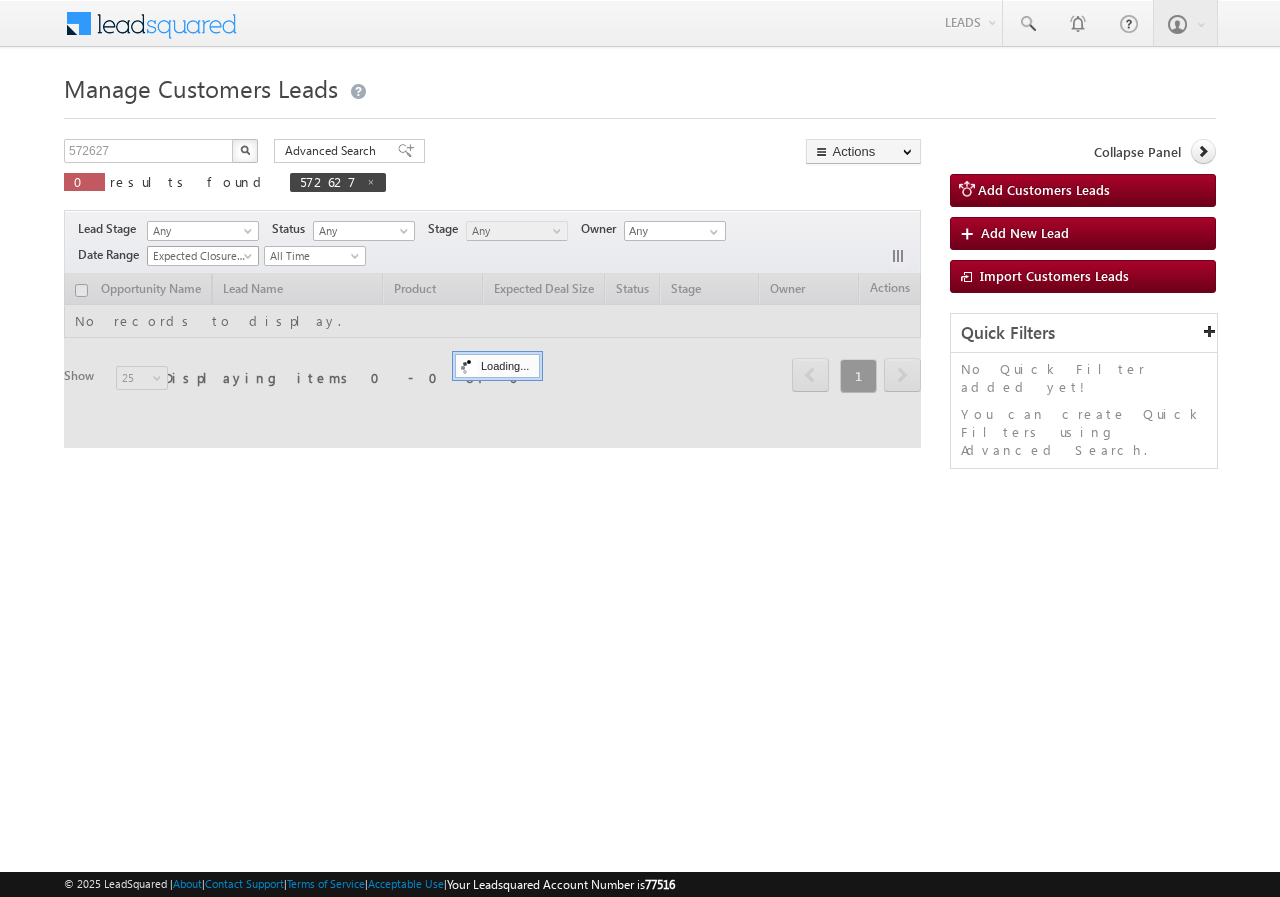 scroll, scrollTop: 0, scrollLeft: 0, axis: both 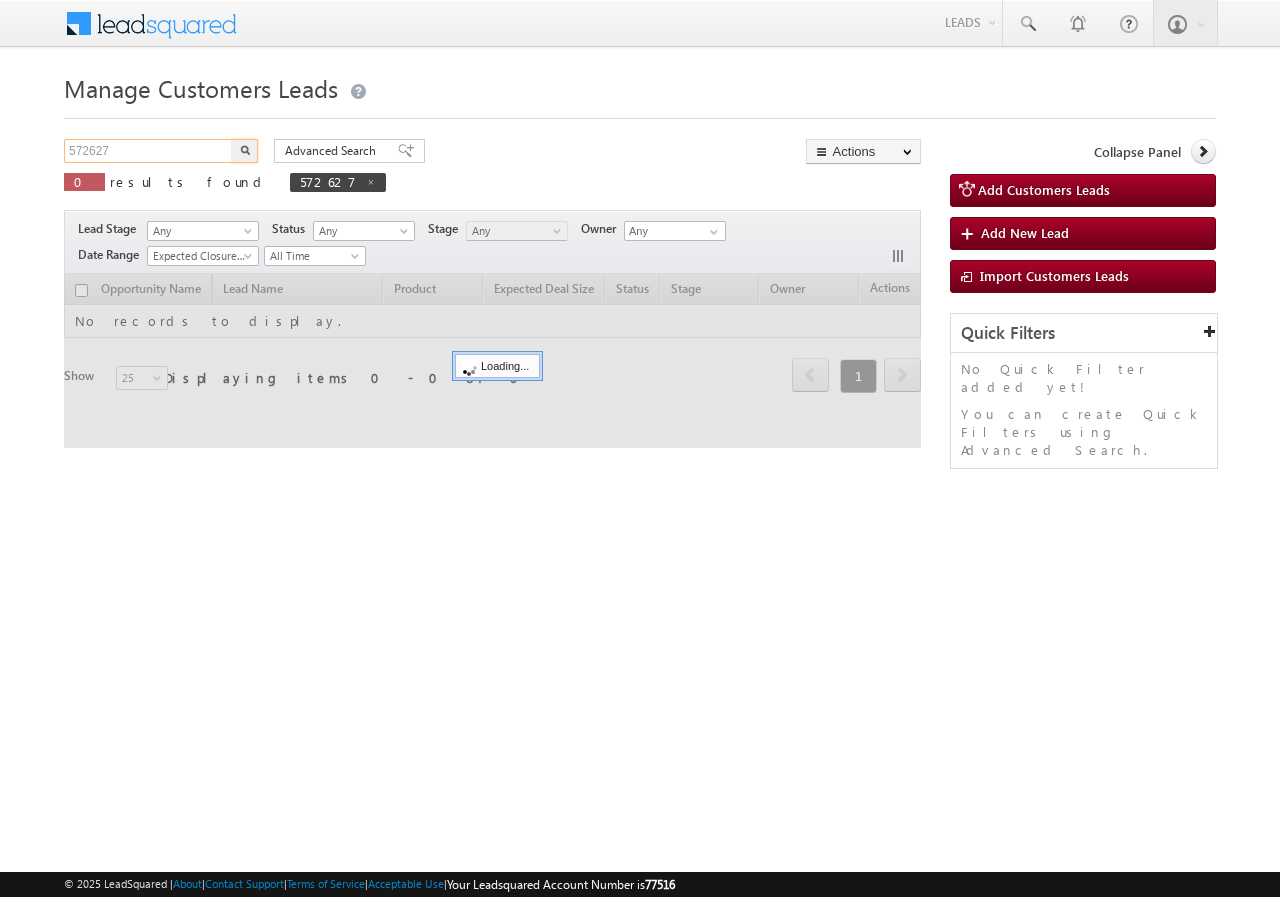 click on "572627" at bounding box center (149, 151) 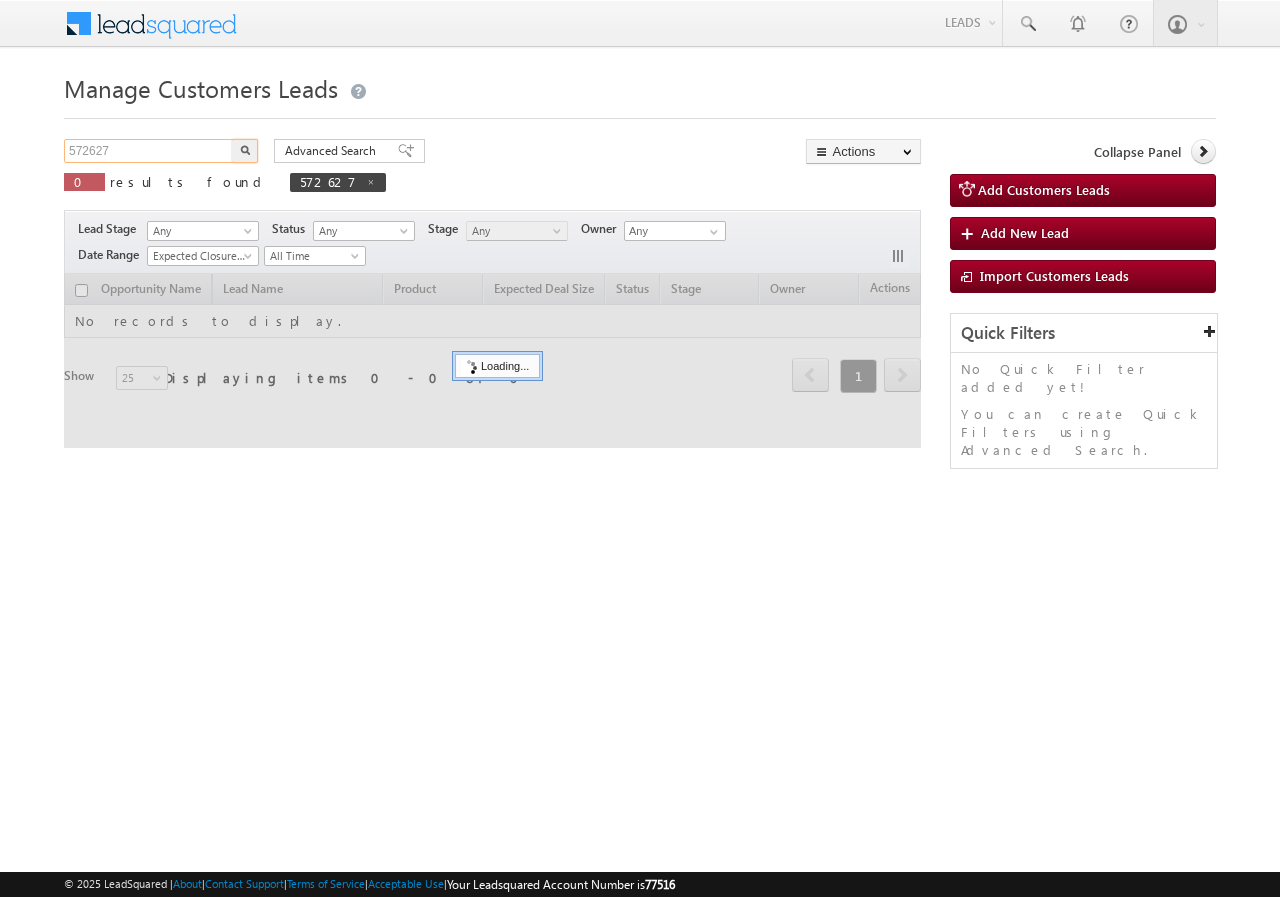 click on "572627" at bounding box center [149, 151] 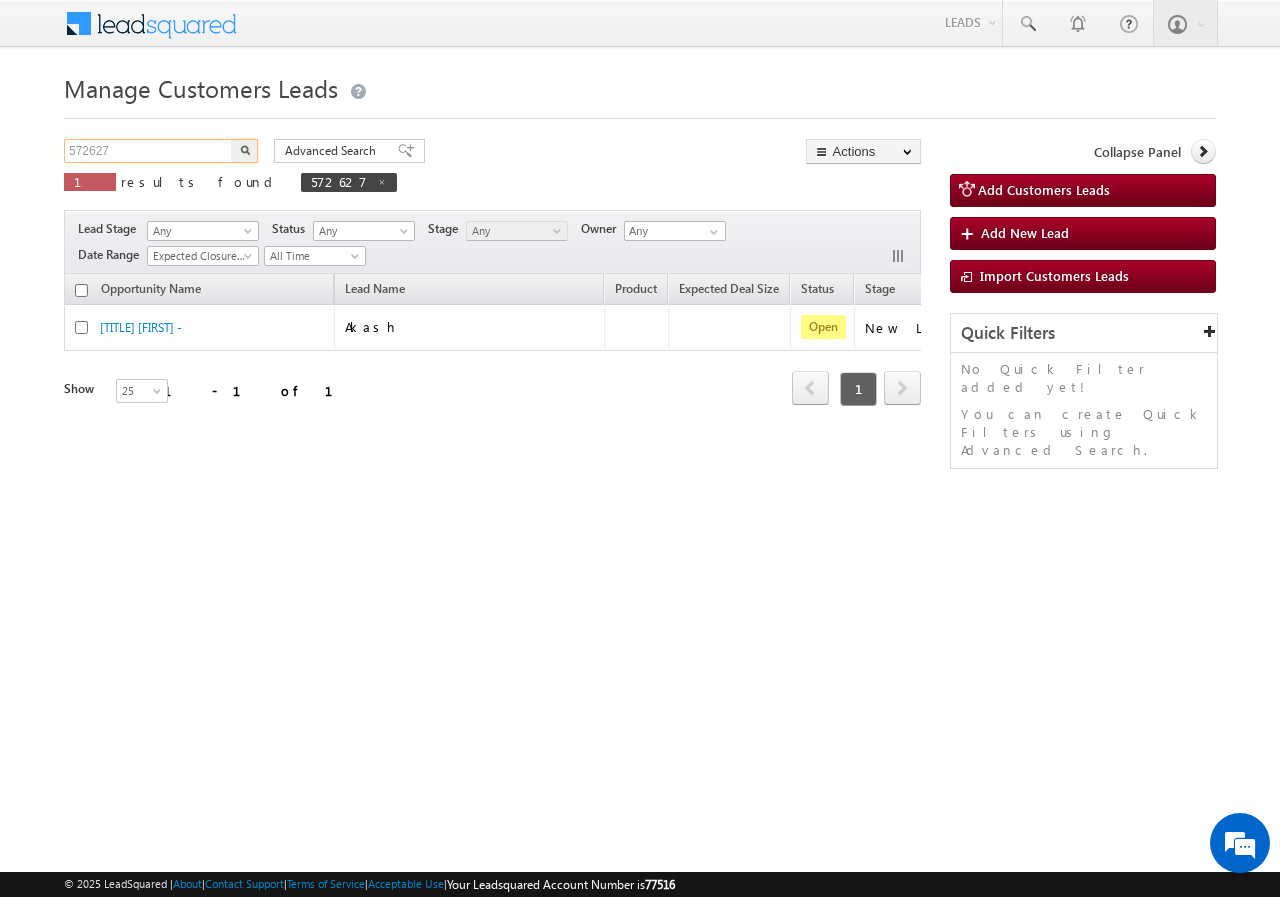 paste on "5448" 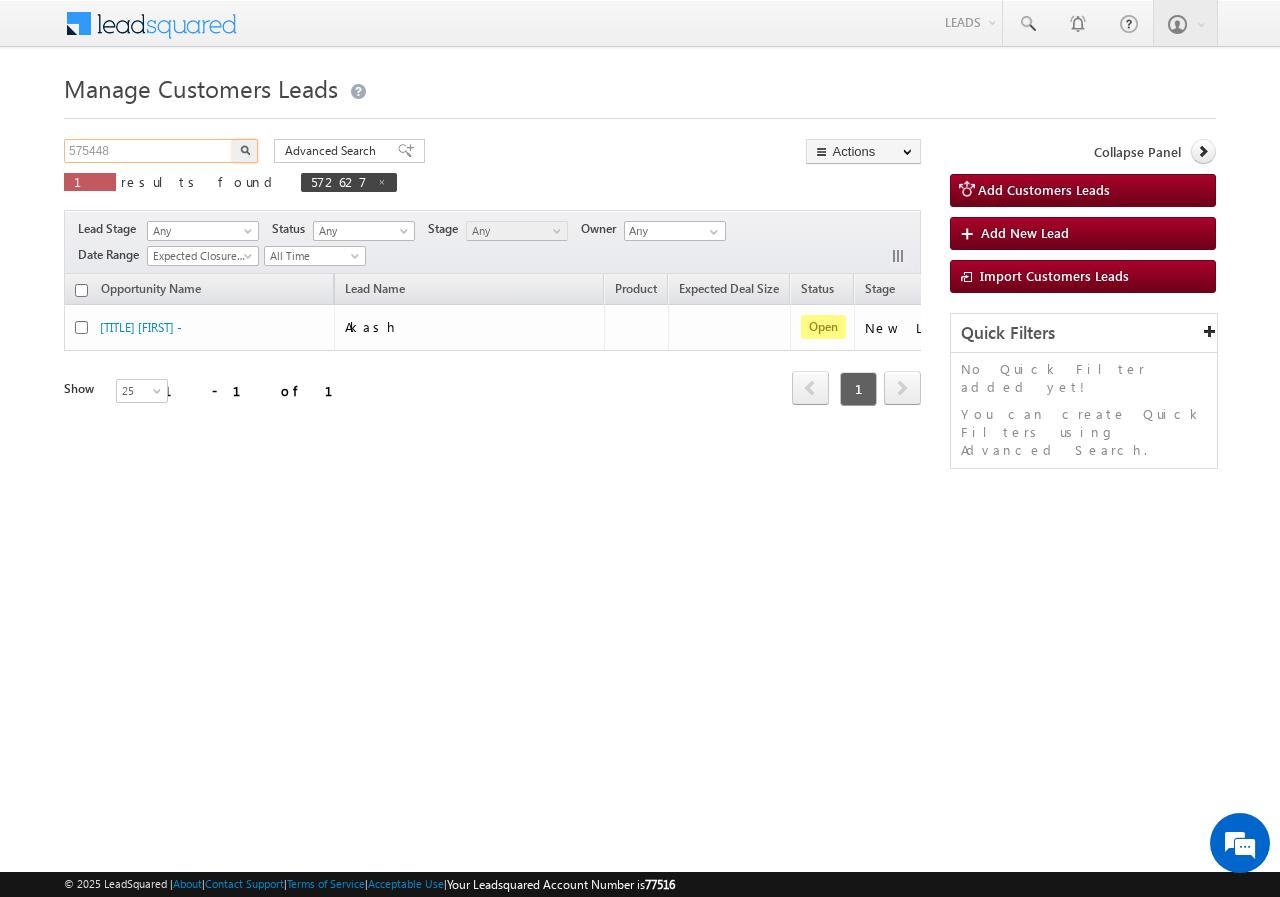 type on "575448" 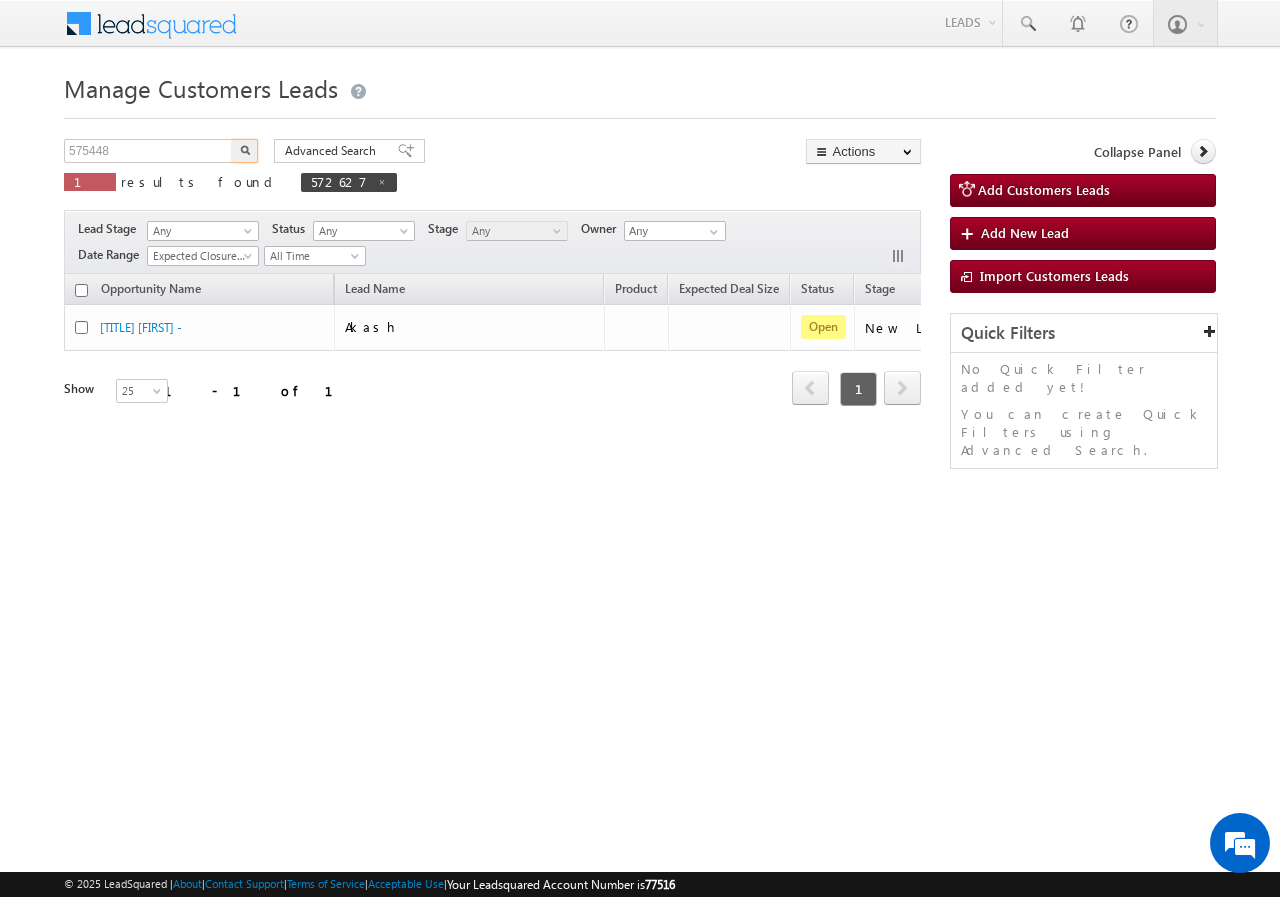 click at bounding box center [245, 150] 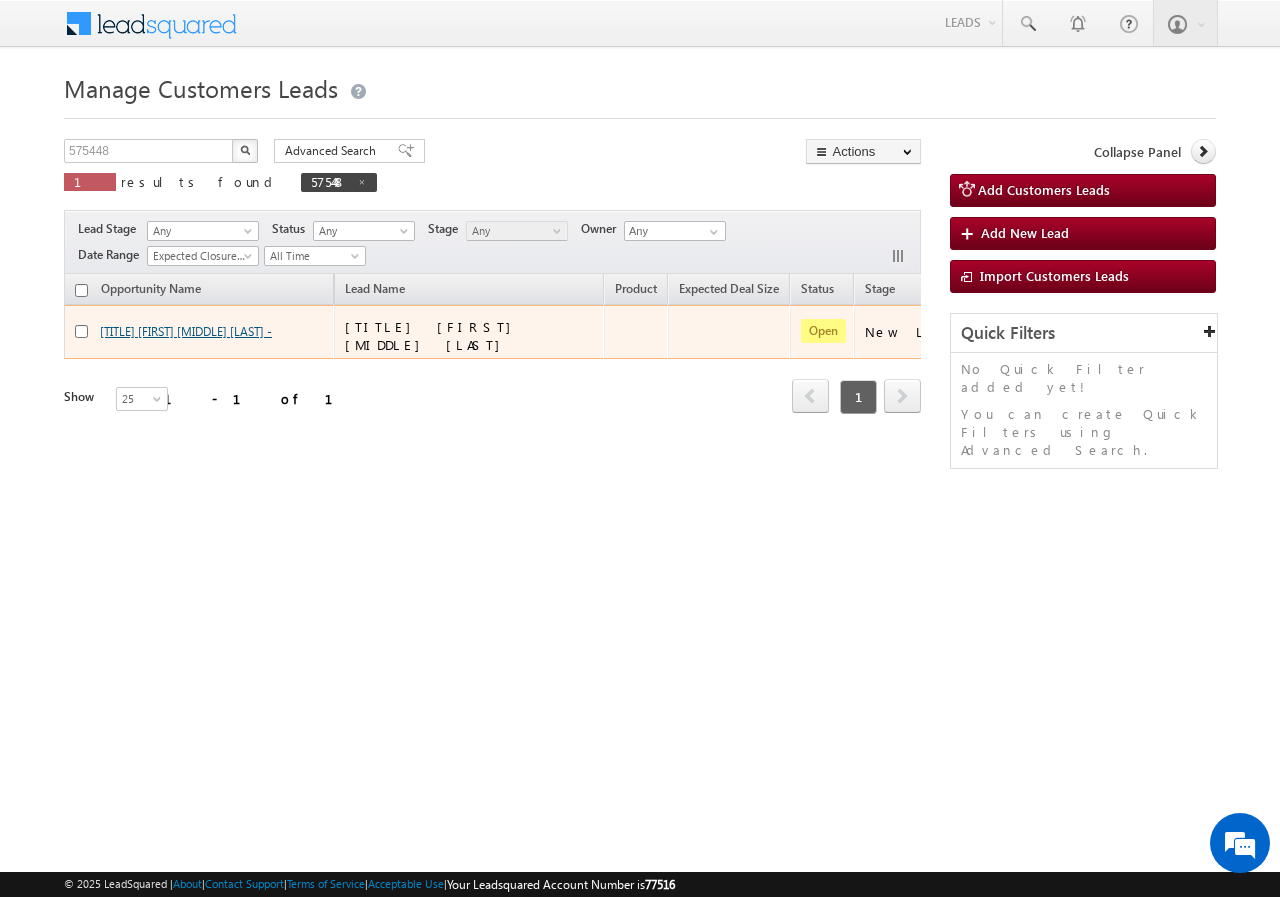 click on "Shri Bhappilahari Khemchand Harwani  -" at bounding box center (186, 331) 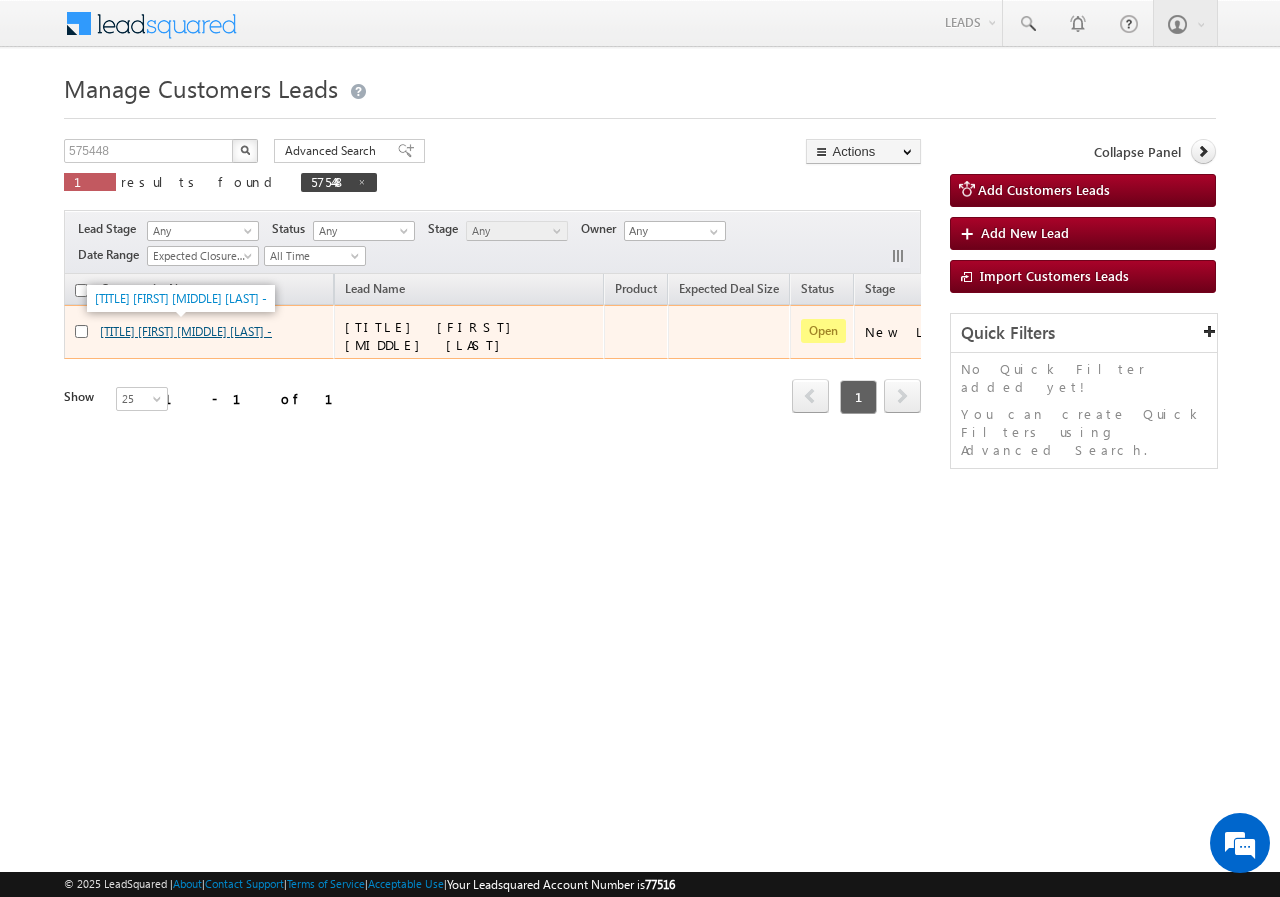 click on "Shri Bhappilahari Khemchand Harwani  -" at bounding box center [186, 331] 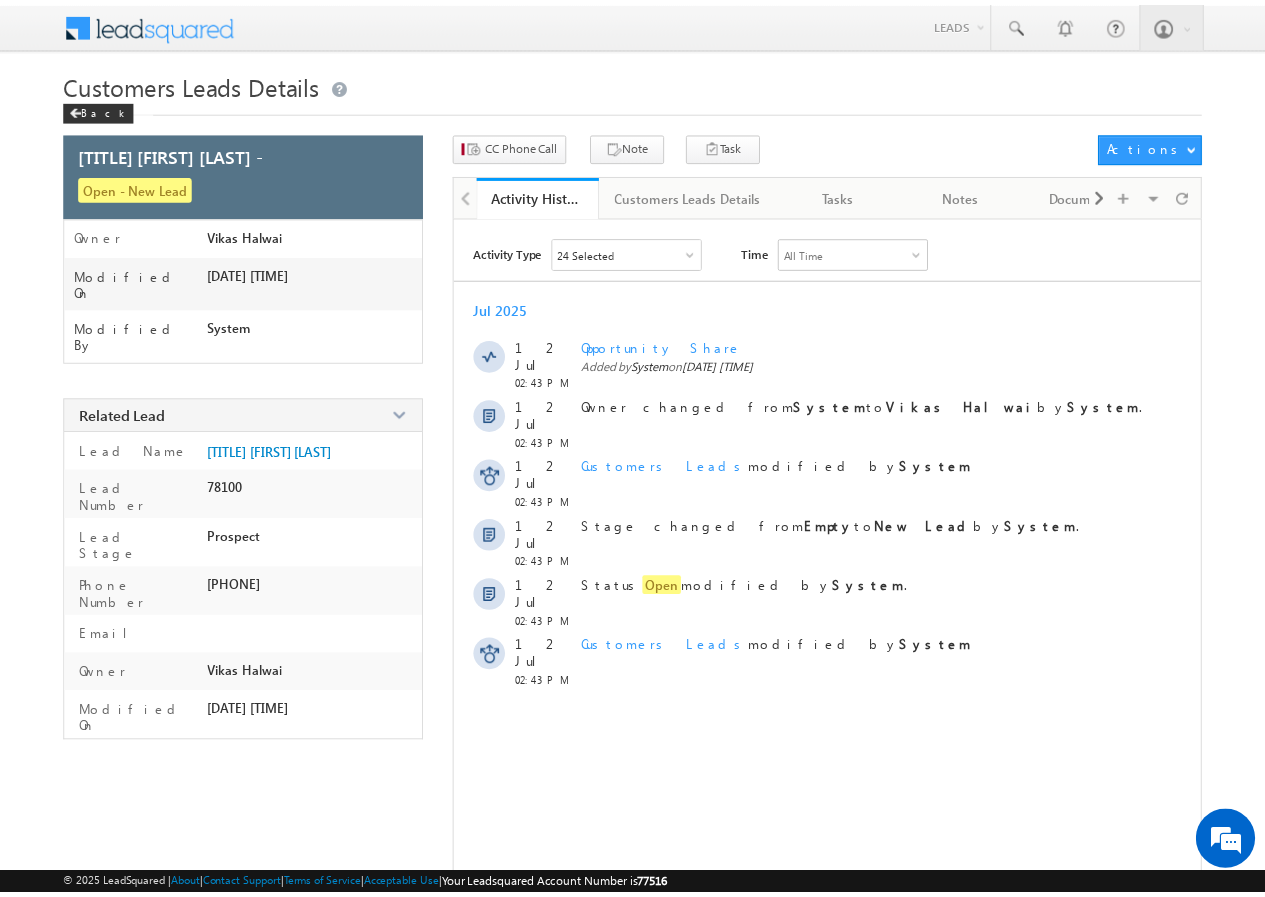scroll, scrollTop: 0, scrollLeft: 0, axis: both 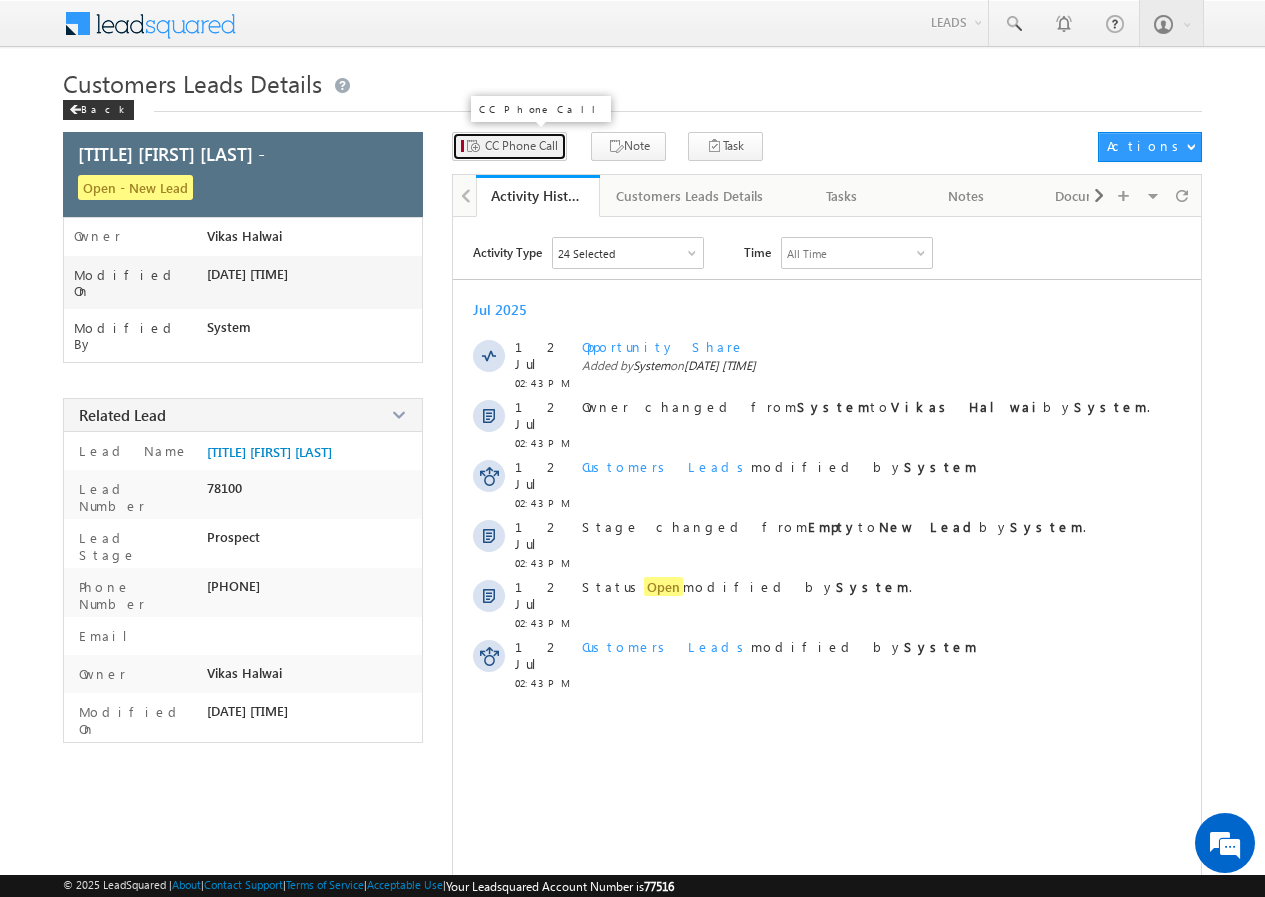 click on "CC Phone Call" at bounding box center (521, 146) 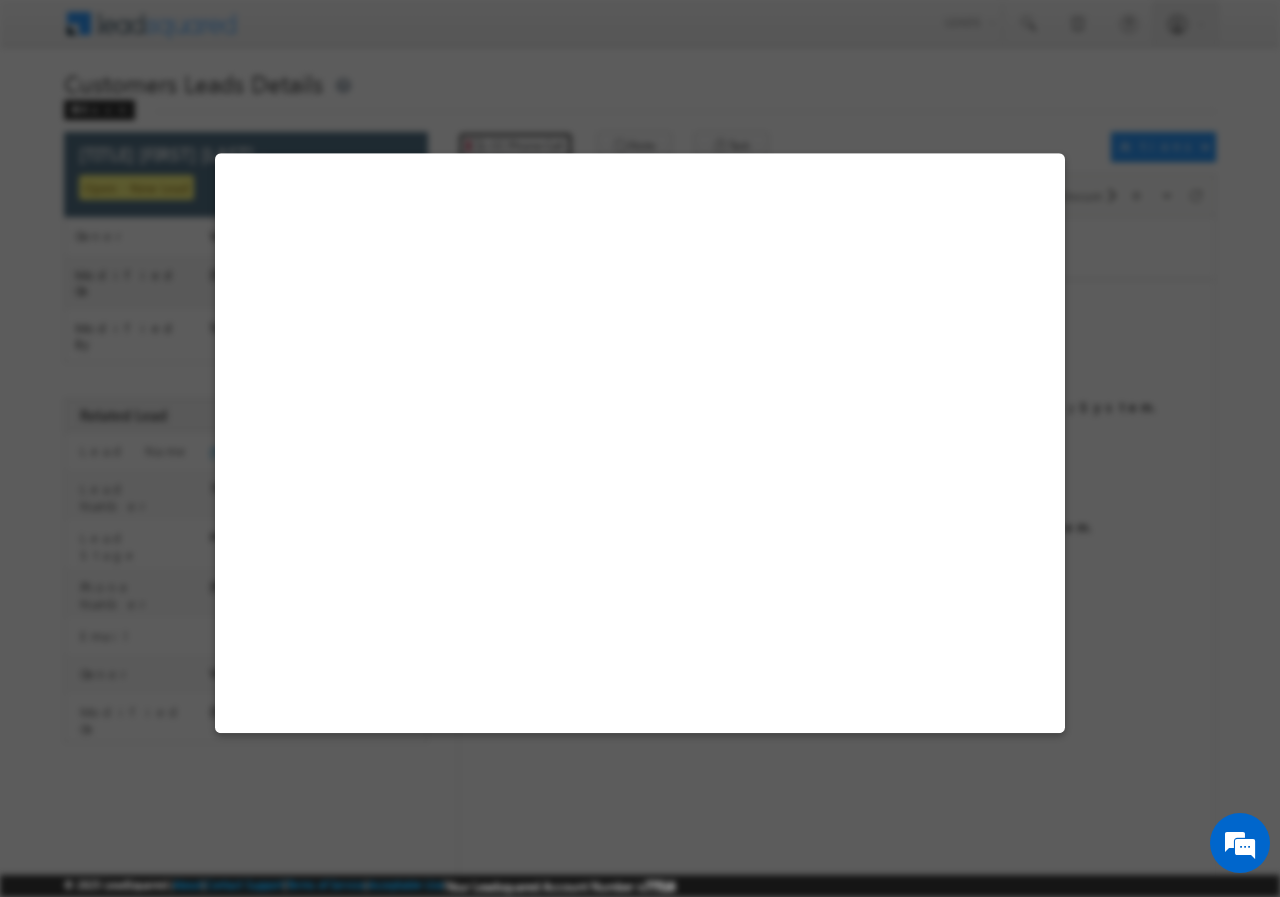 select on "Amravati" 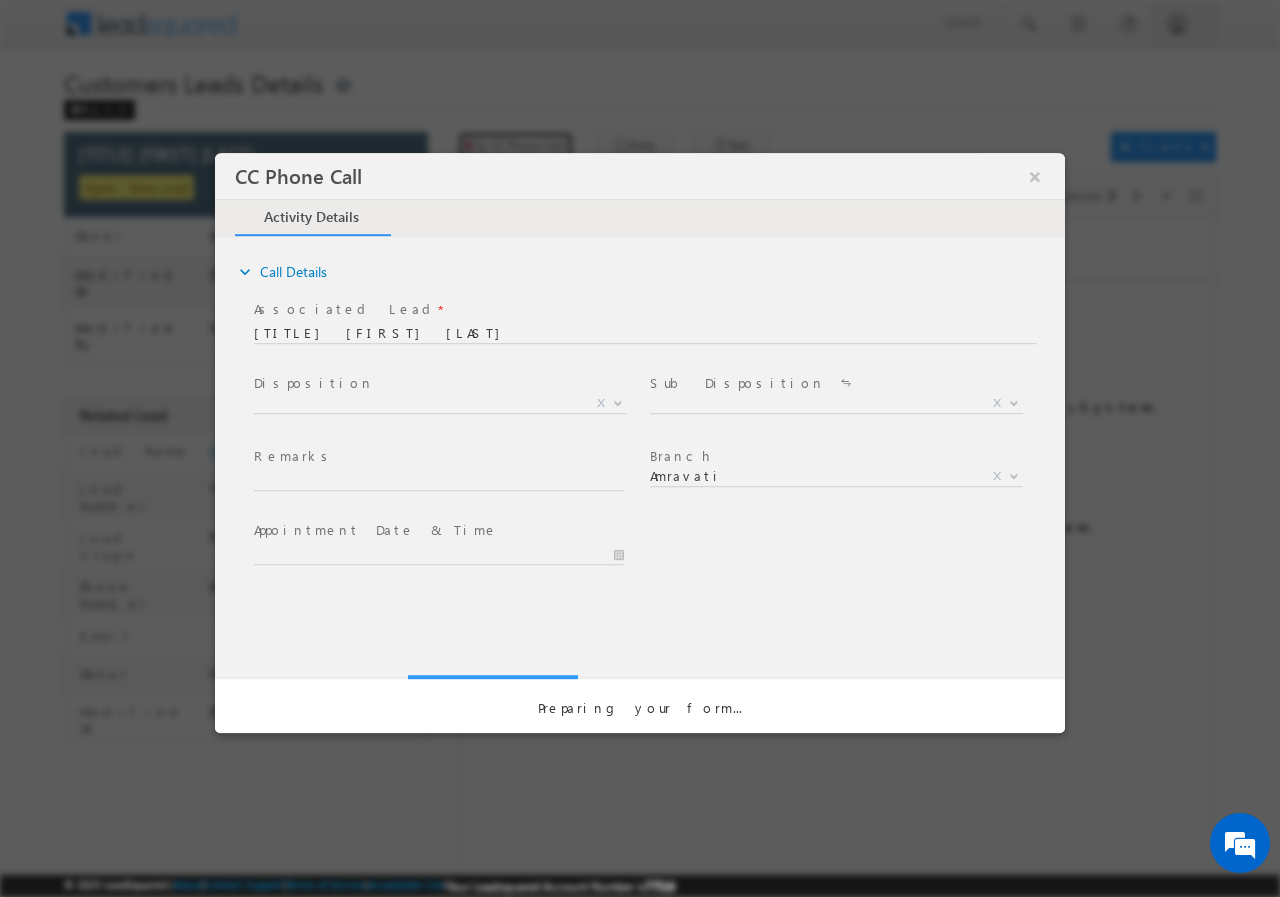 scroll, scrollTop: 0, scrollLeft: 0, axis: both 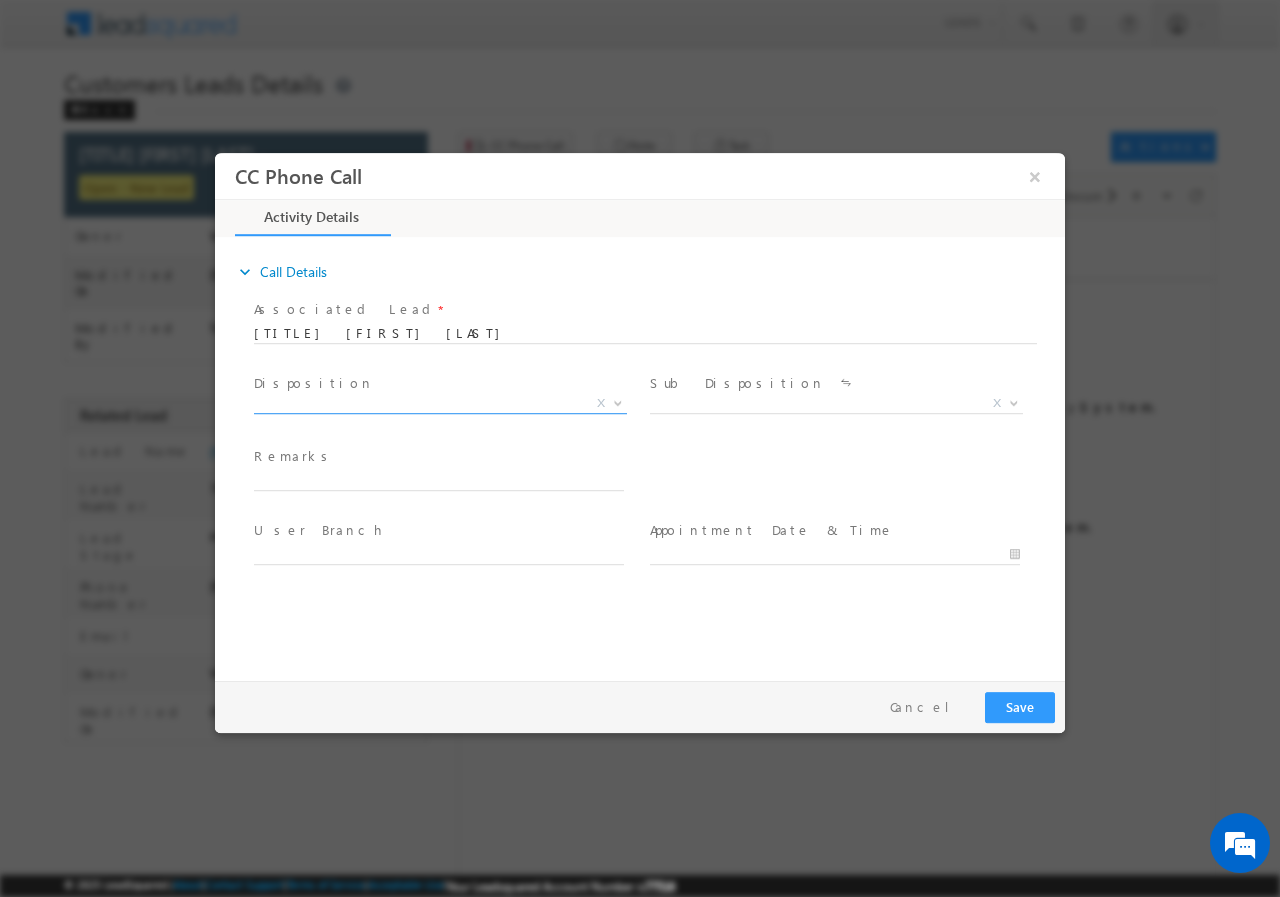 click on "X" at bounding box center [440, 403] 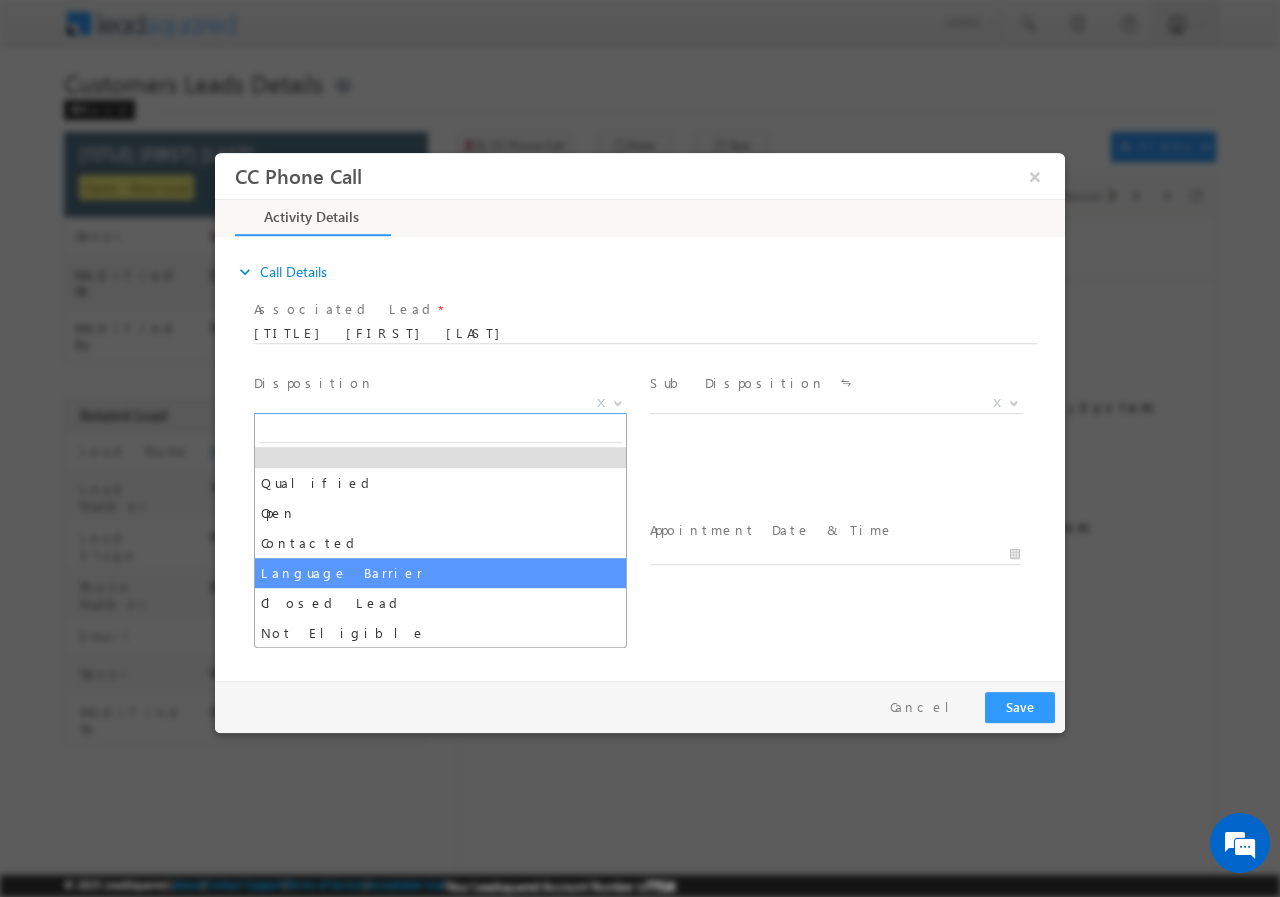 scroll, scrollTop: 10, scrollLeft: 0, axis: vertical 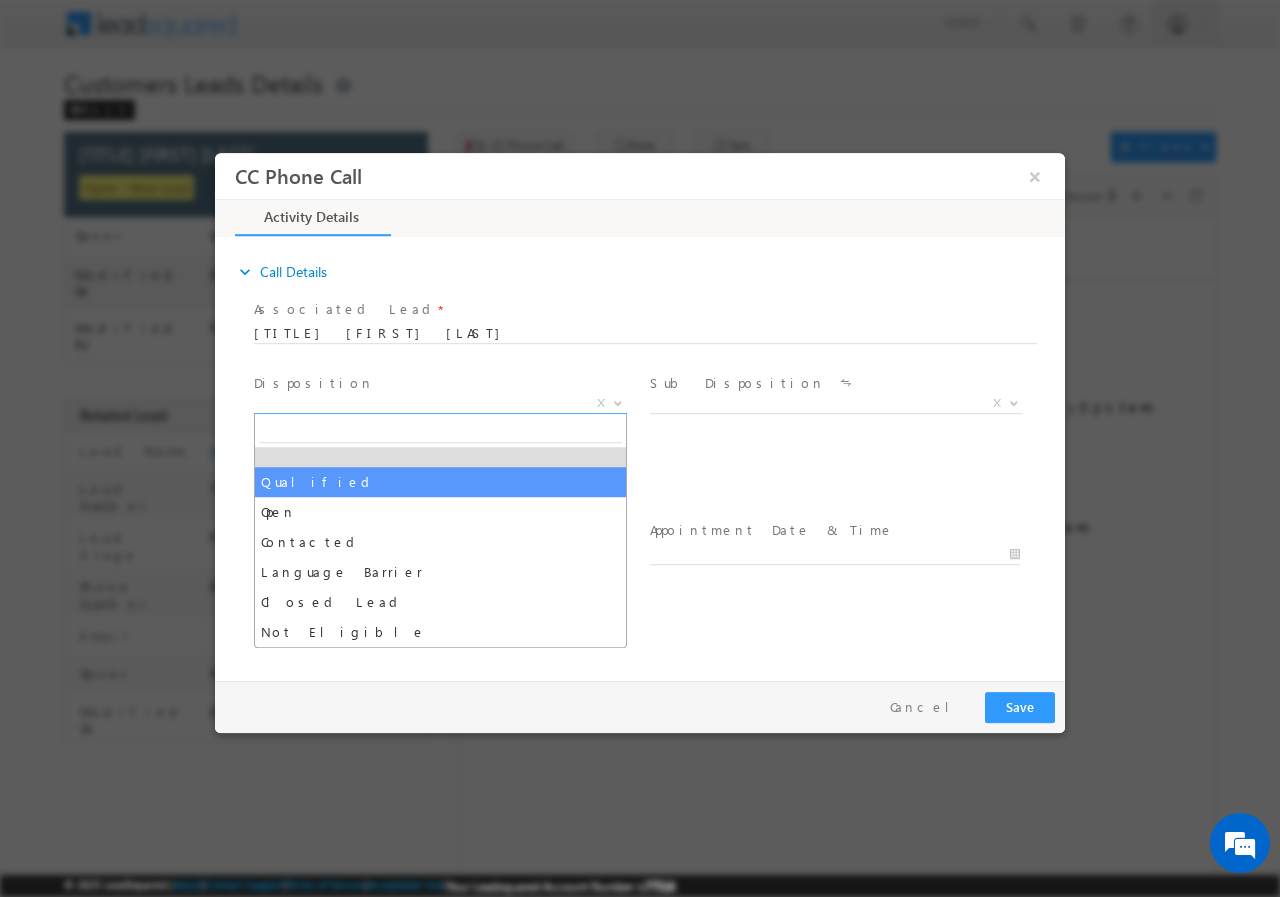 select on "Qualified" 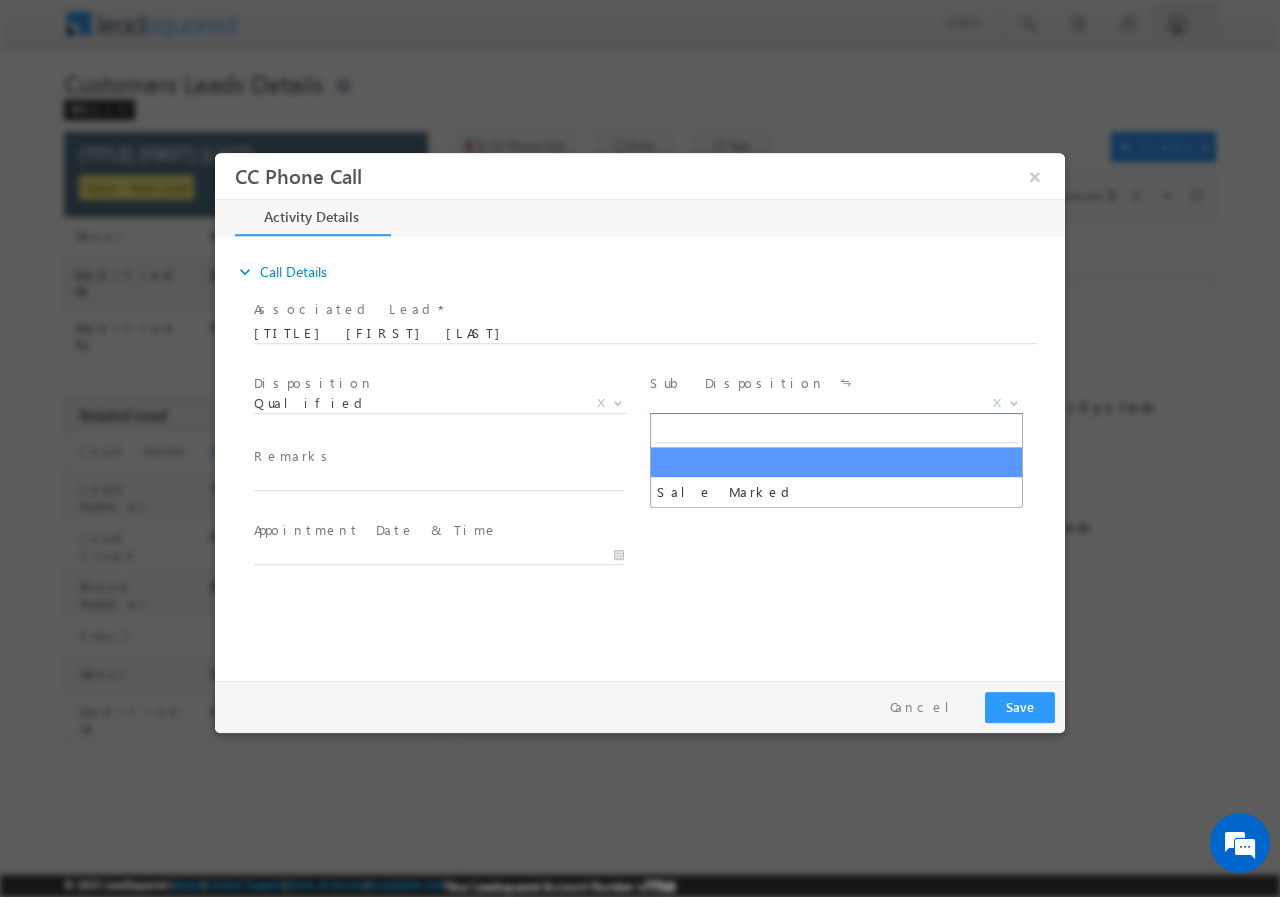 click on "X" at bounding box center (836, 403) 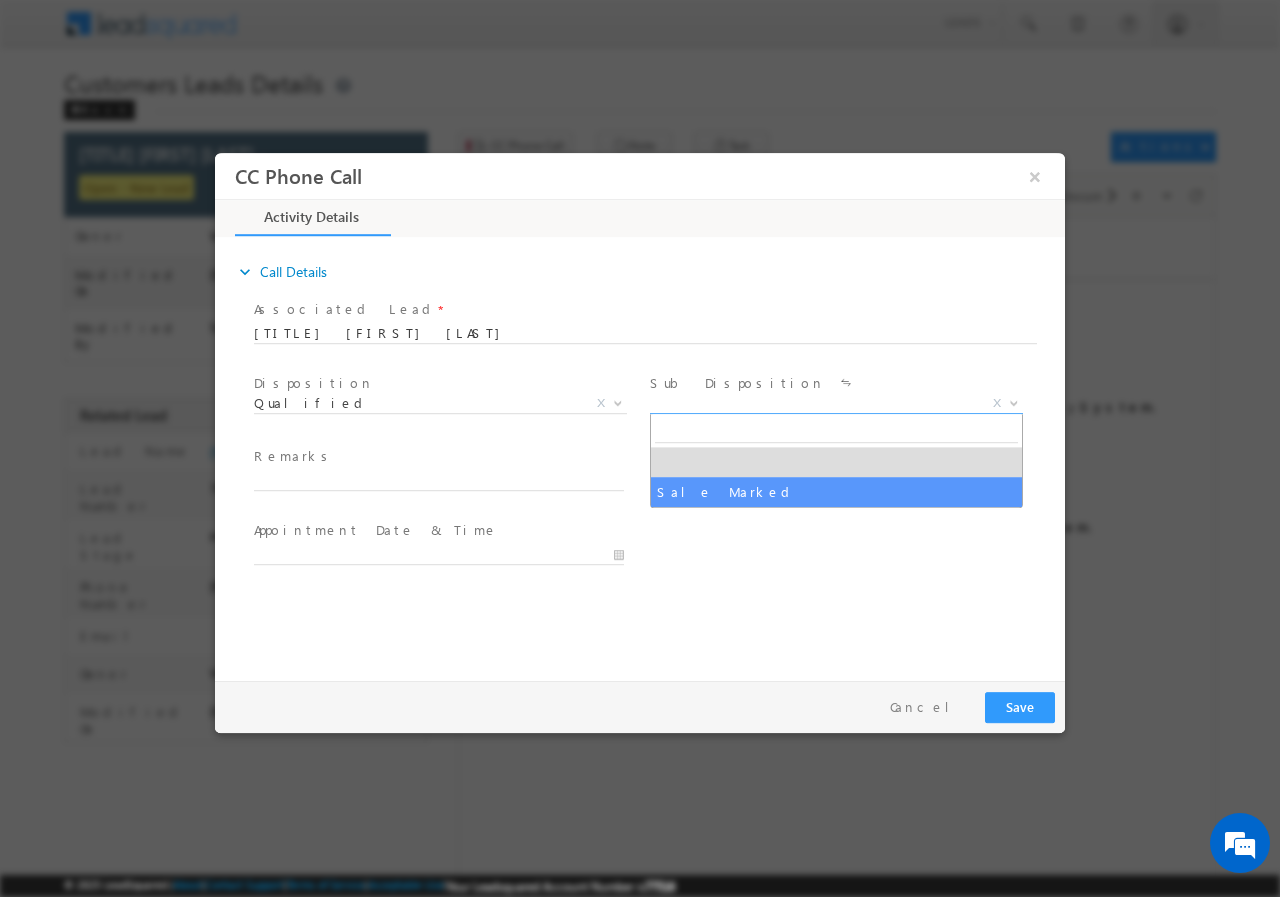drag, startPoint x: 676, startPoint y: 489, endPoint x: 503, endPoint y: 518, distance: 175.4138 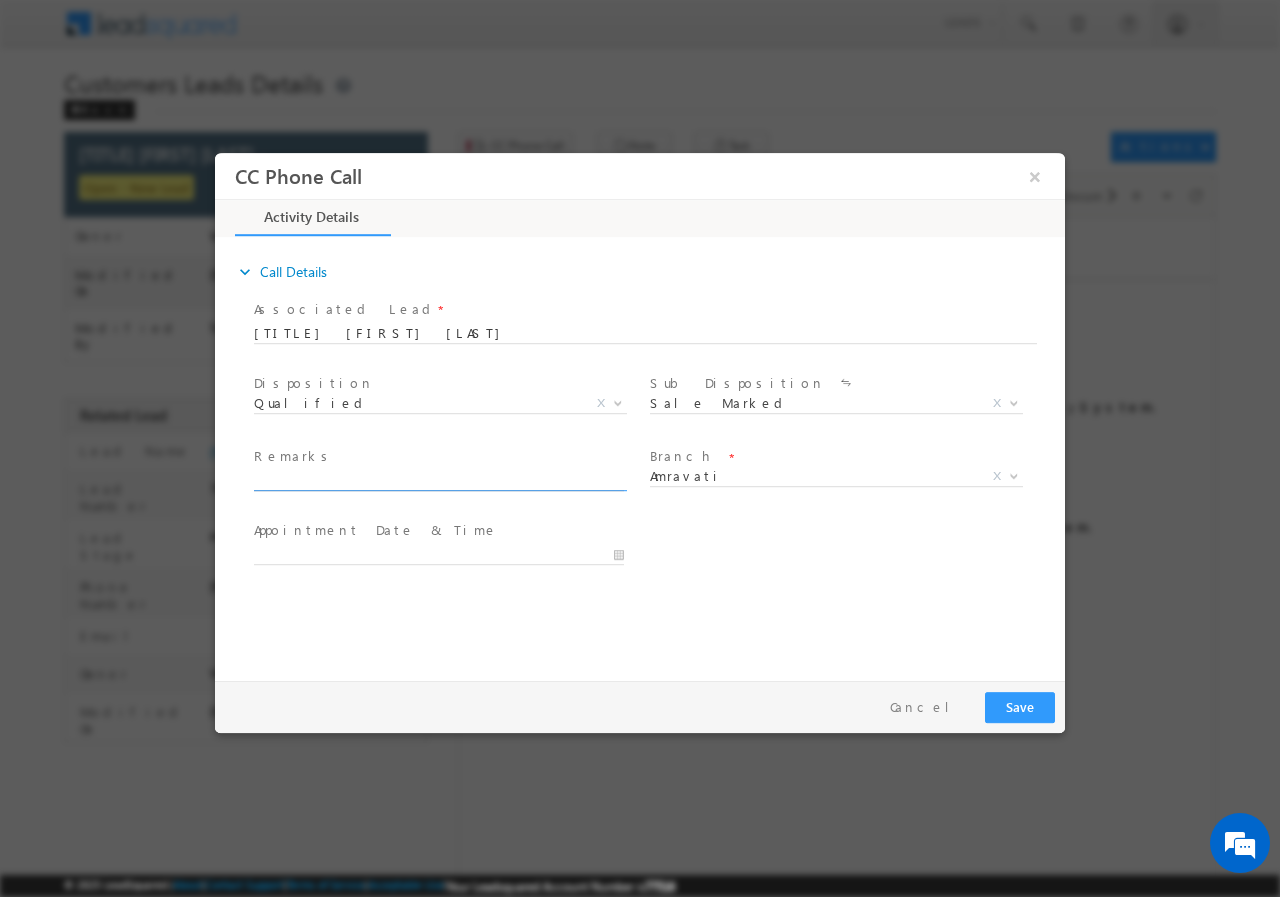 click at bounding box center [439, 480] 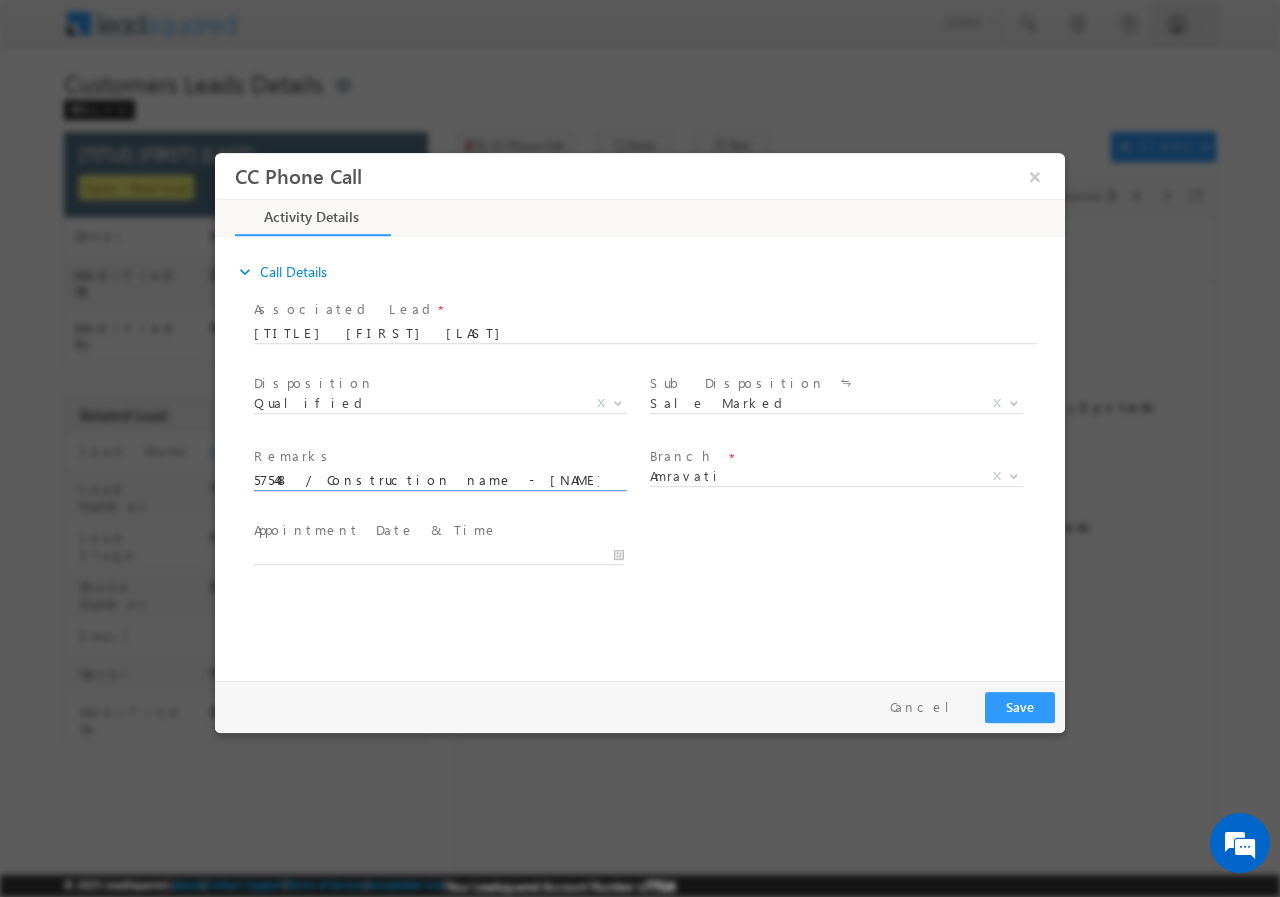 scroll, scrollTop: 0, scrollLeft: 789, axis: horizontal 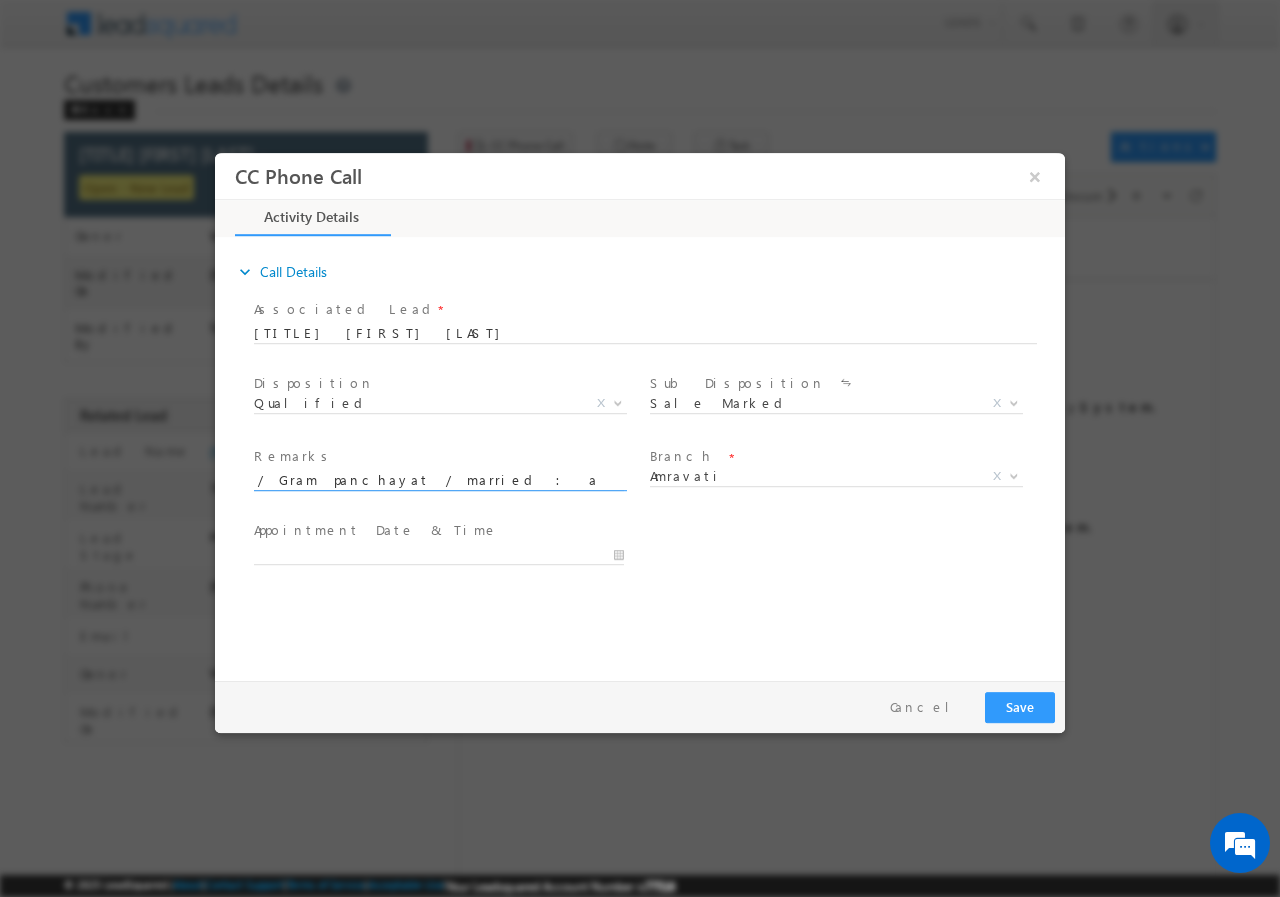 type on "575448 / Construction name - Khemchand Harwani  / lv - 10lac / Qv - 10lac / Gram panchayat / married : age : 45/ salaried - income 25k / midc sharee sai creation / 3 yrs / Emi - 5300 / Cibil Score - 7" 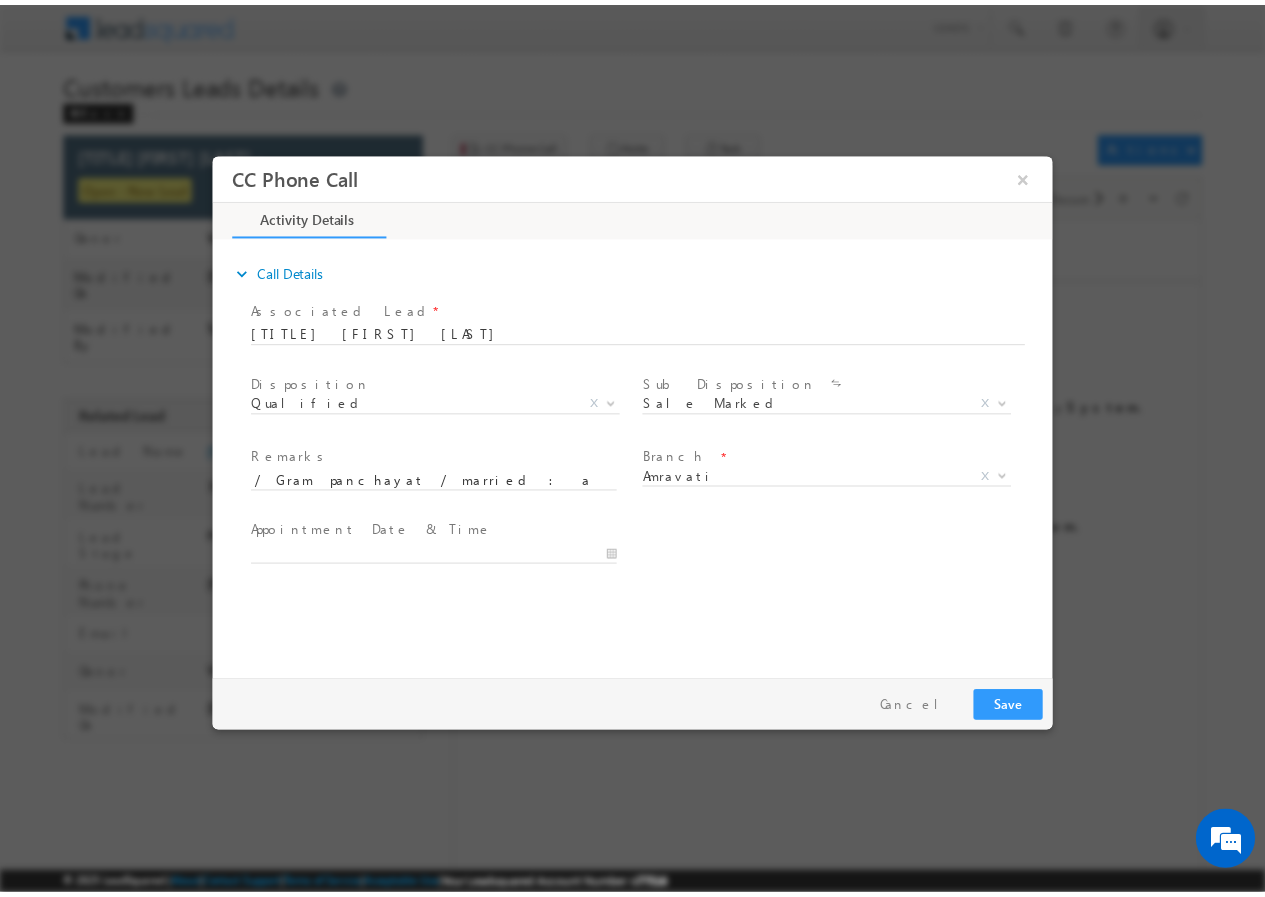 scroll, scrollTop: 0, scrollLeft: 0, axis: both 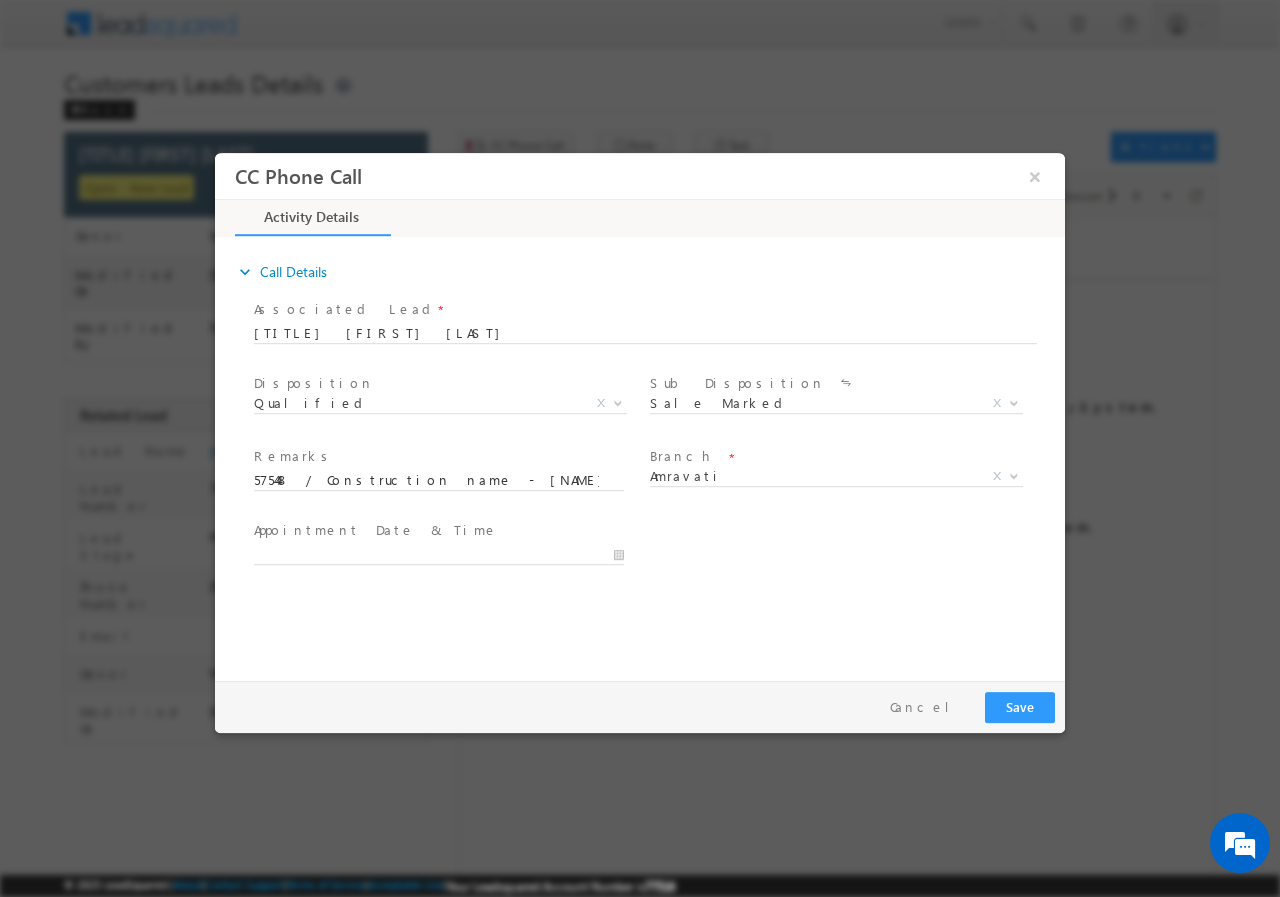 click at bounding box center [448, 553] 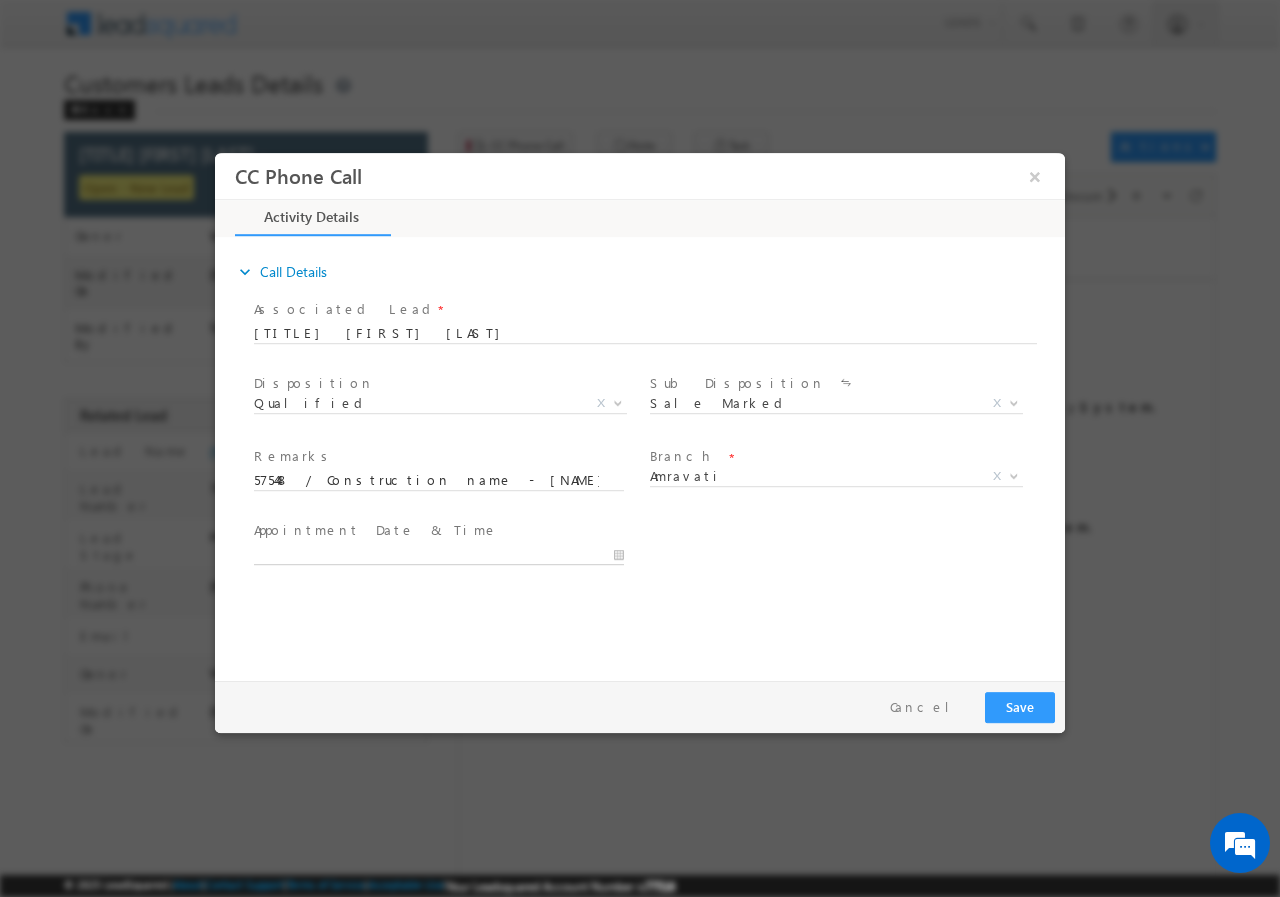 type on "07/14/2025 10:49 AM" 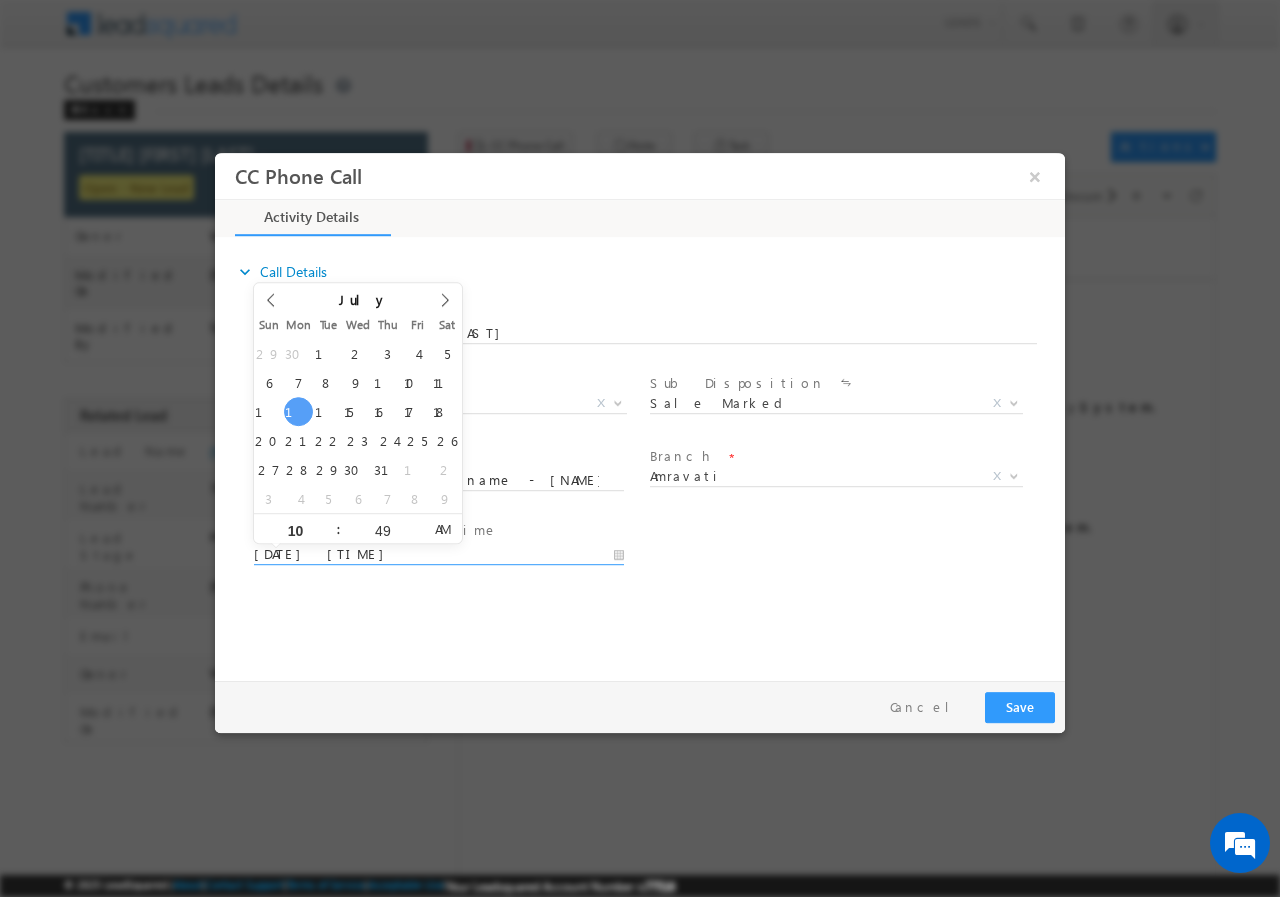click on "07/14/2025 10:49 AM" at bounding box center (439, 554) 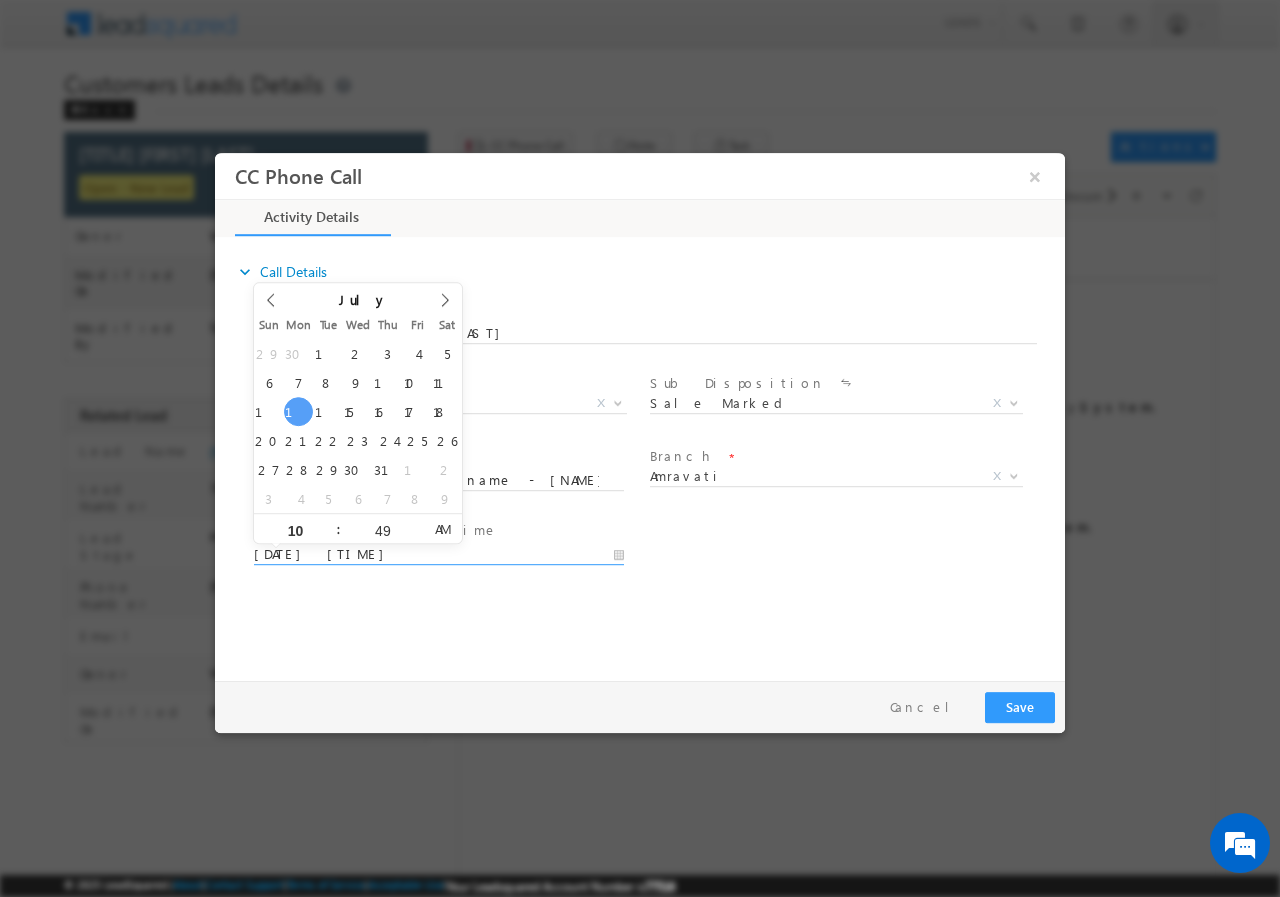 click on "expand_more Call Details
Associated Lead * Shri Bhappilahari Khemchand Harwani Yes" at bounding box center [645, 455] 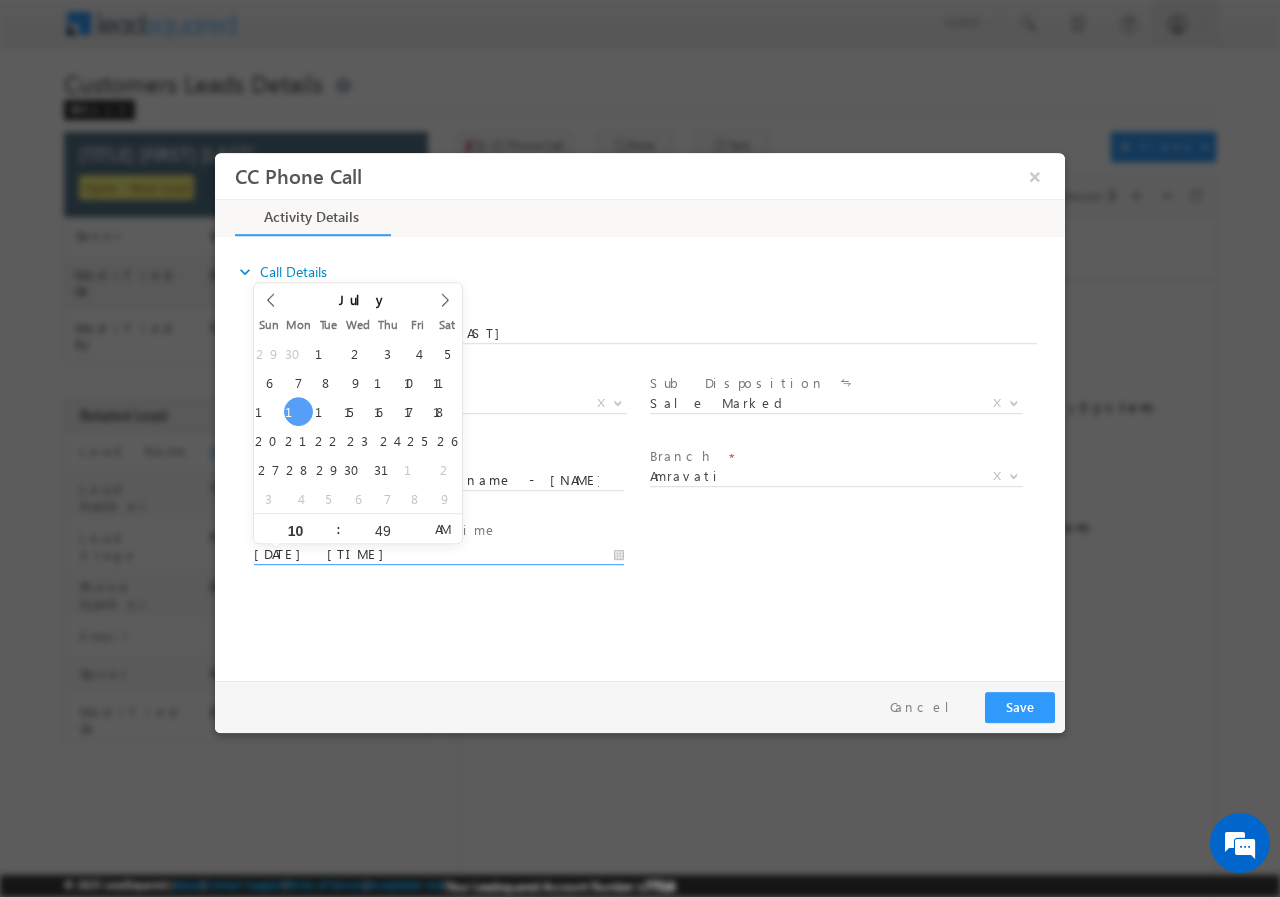 click on "07/14/2025 10:49 AM" at bounding box center (439, 554) 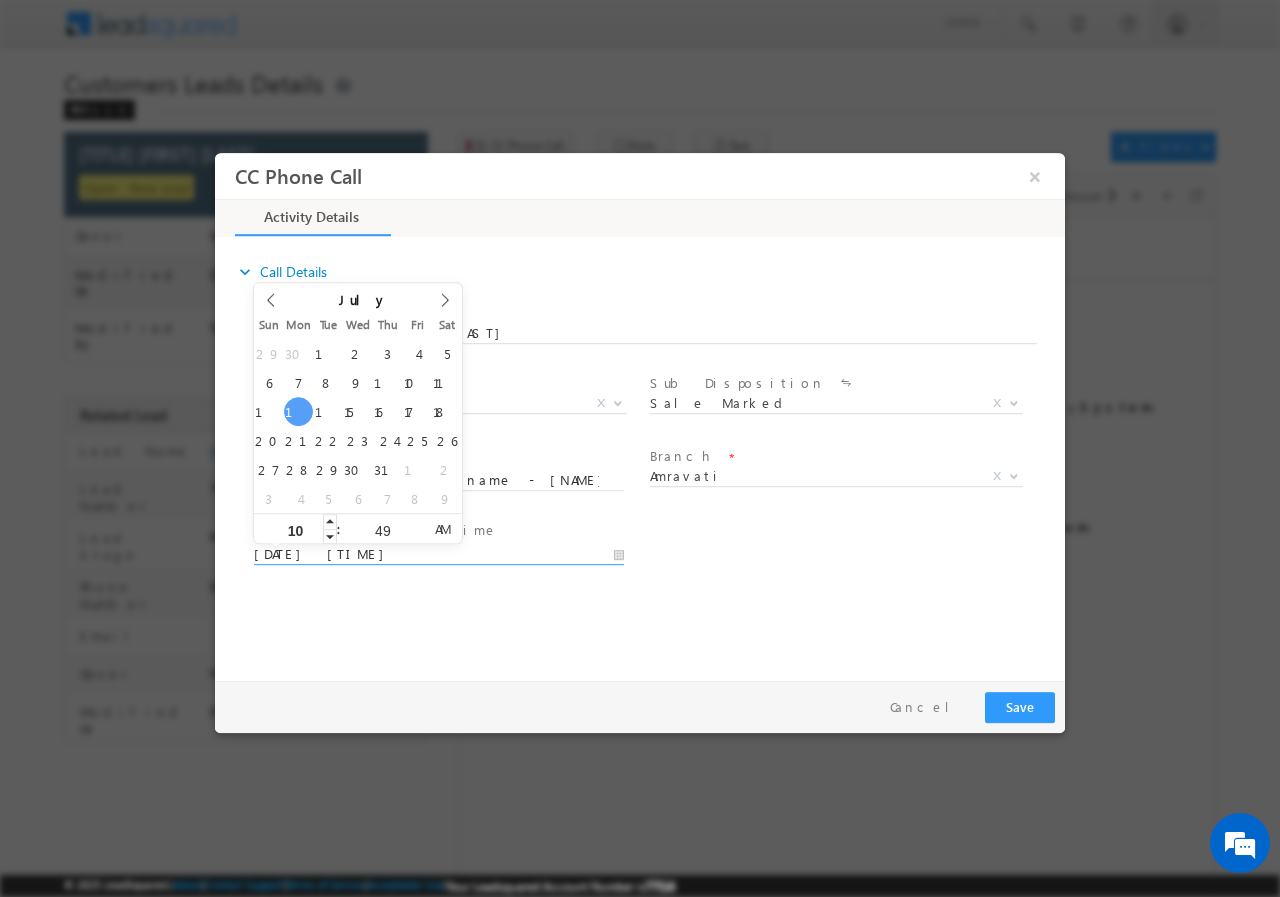 click on "10" at bounding box center (295, 529) 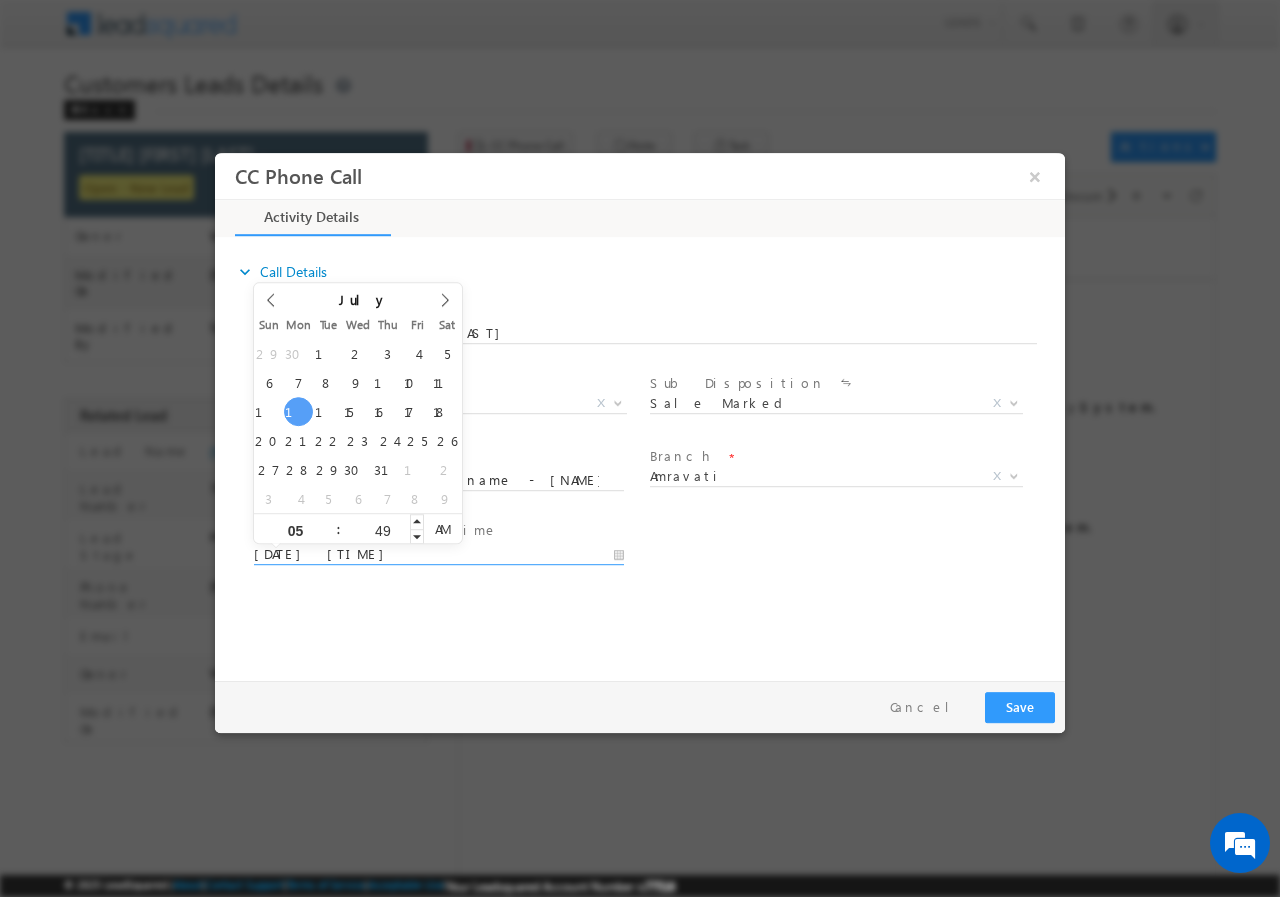 type on "05" 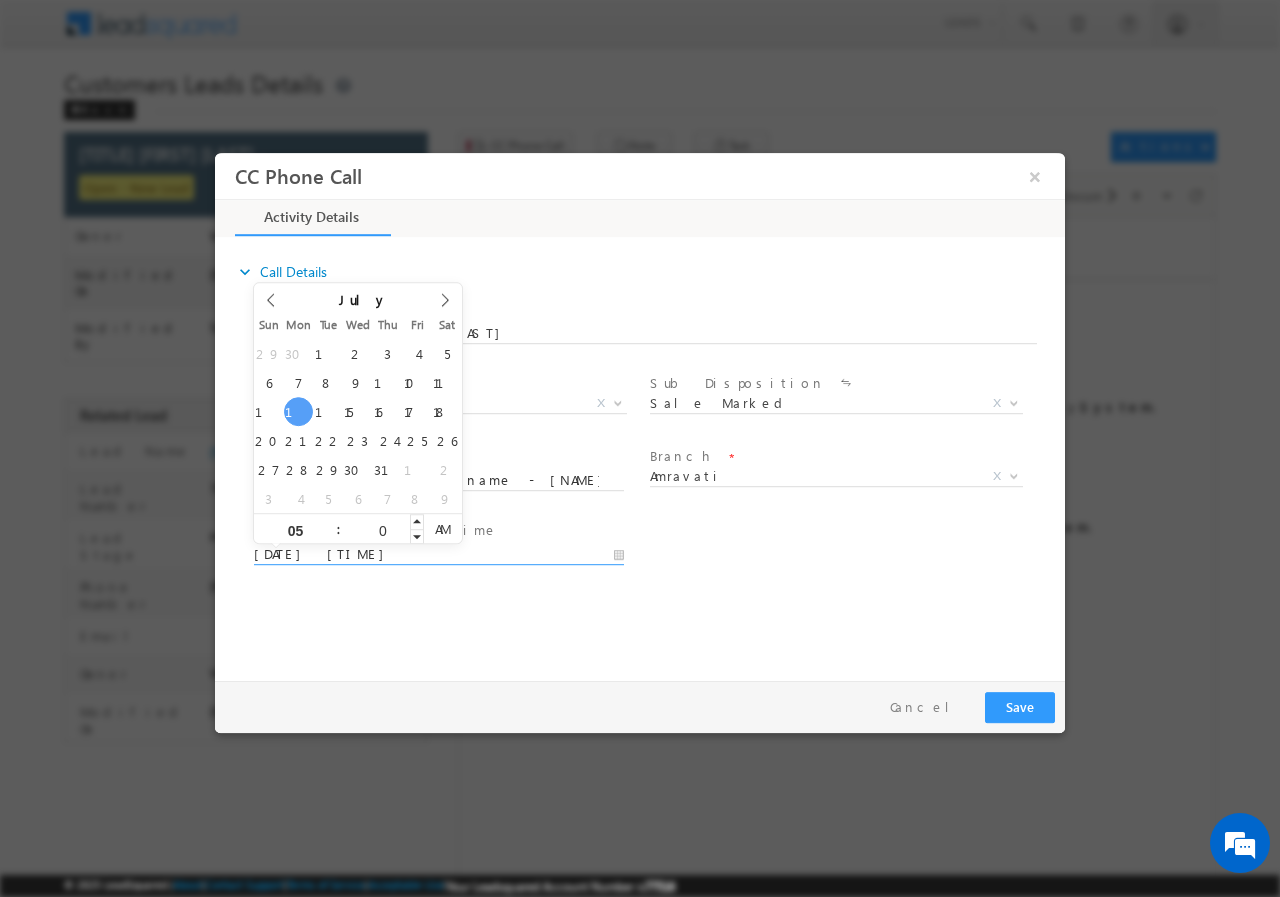 type on "00" 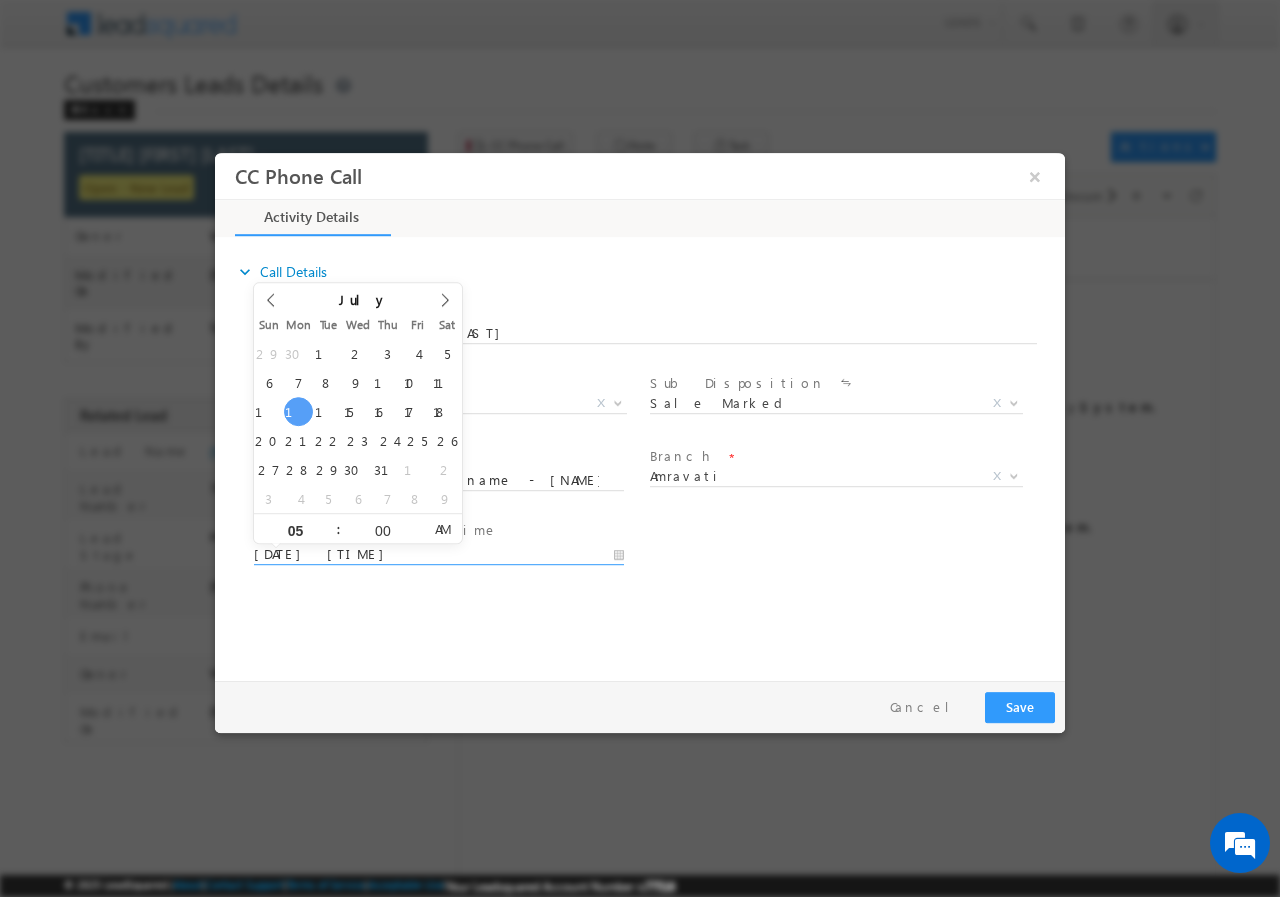 type on "07/14/2025 5:00 PM" 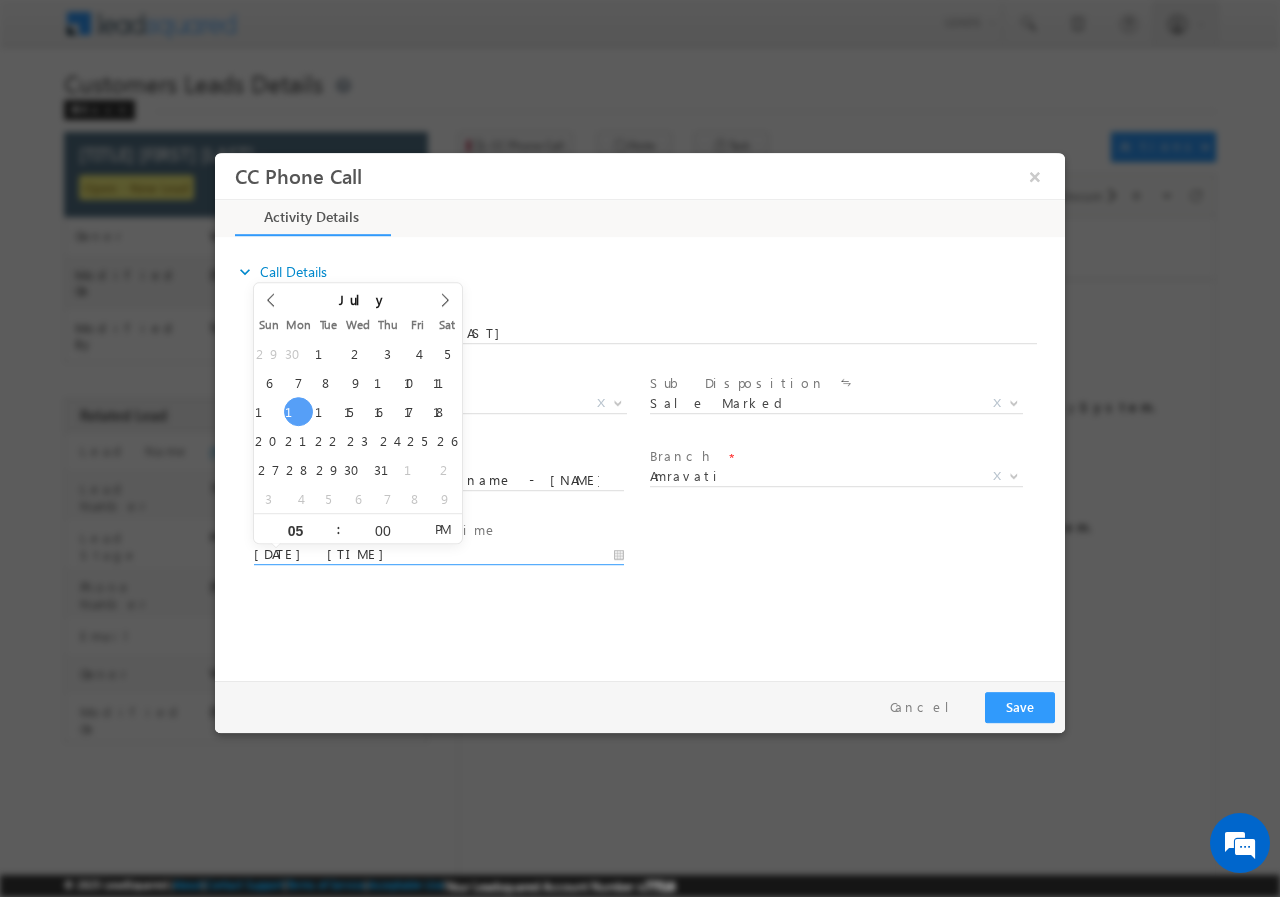 click on "expand_more Call Details
Associated Lead * Shri Bhappilahari Khemchand Harwani Yes" at bounding box center [645, 455] 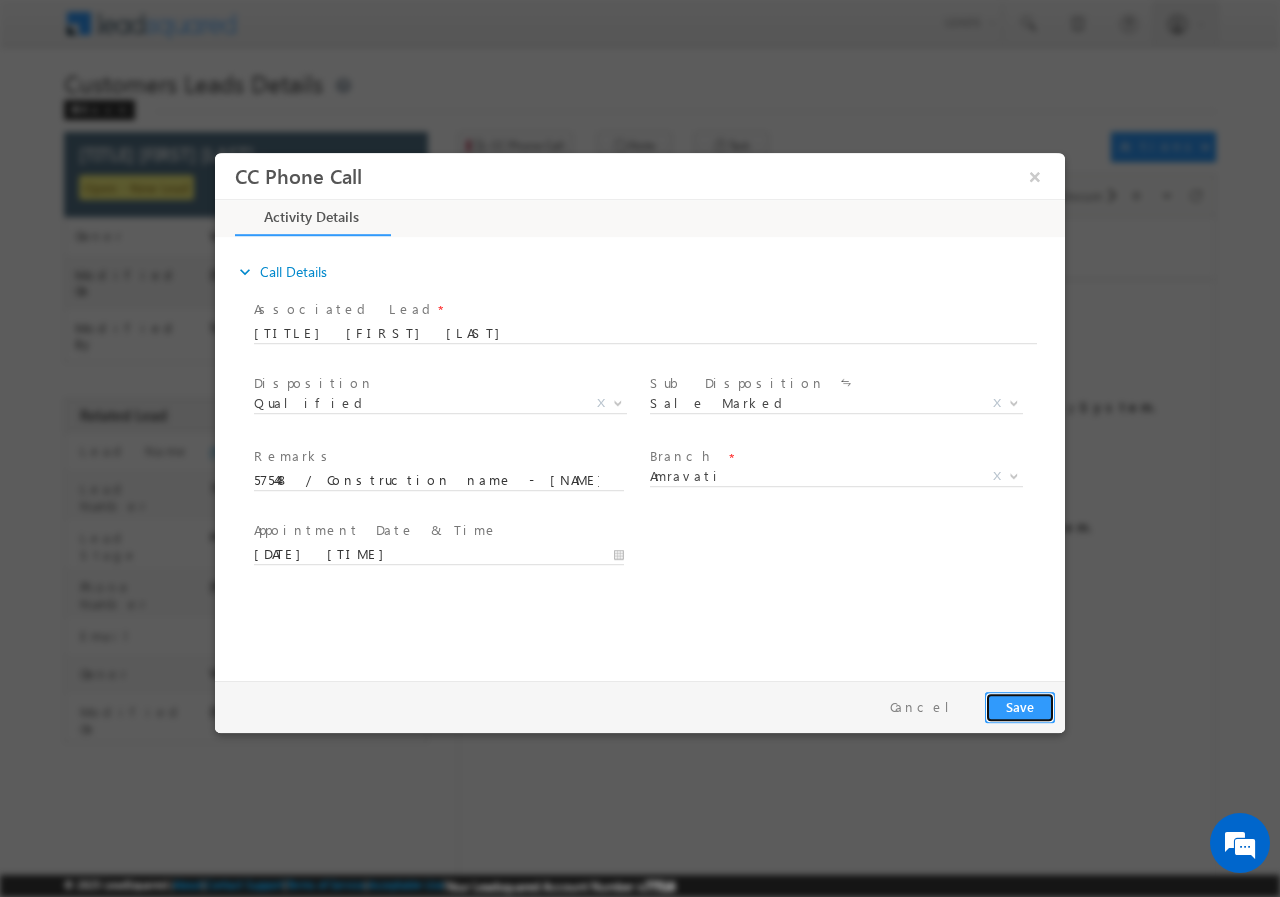 click on "Save" at bounding box center [1020, 706] 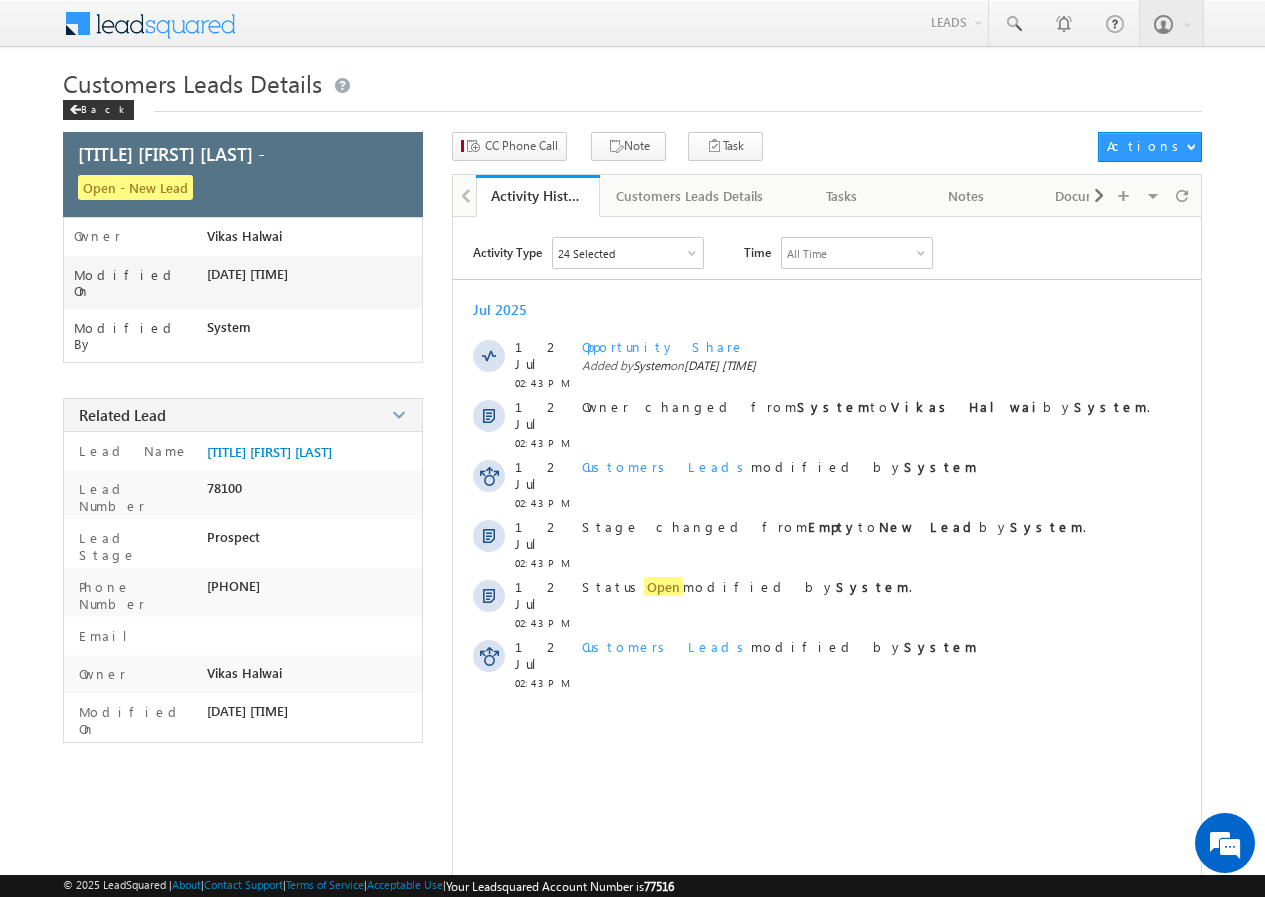 click on "Activity Type
24 Selected
Select All Other Activities 16 Owner Changed Status Changed Stage Changed Source Changed Notes Bank Mitra Phone Call Activity CC Phone Call Document Generation DSA Visit Activity F2F Meeting Login Completed Opportunity Share Ops Phone Call Phone Call Visit Activity - Bank Mitra Completed Tasks Phone Call Activities 2 Inbound Phone Call Activity Outbound Phone Call Activity Logs 3 Activity Change Logs Opportunity Change Logs Activity Delete Logs Dynamic Form Activities 2 Dynamic Form Submission Payment Duplicate Opportunities Detected 1 Duplicate Detected Opportunity Capture 1 Opportunity Captured Opportunity Share 2 Opportunity Share Revoked Opportunity Shared
Time
All Time
All Time" at bounding box center [826, 587] 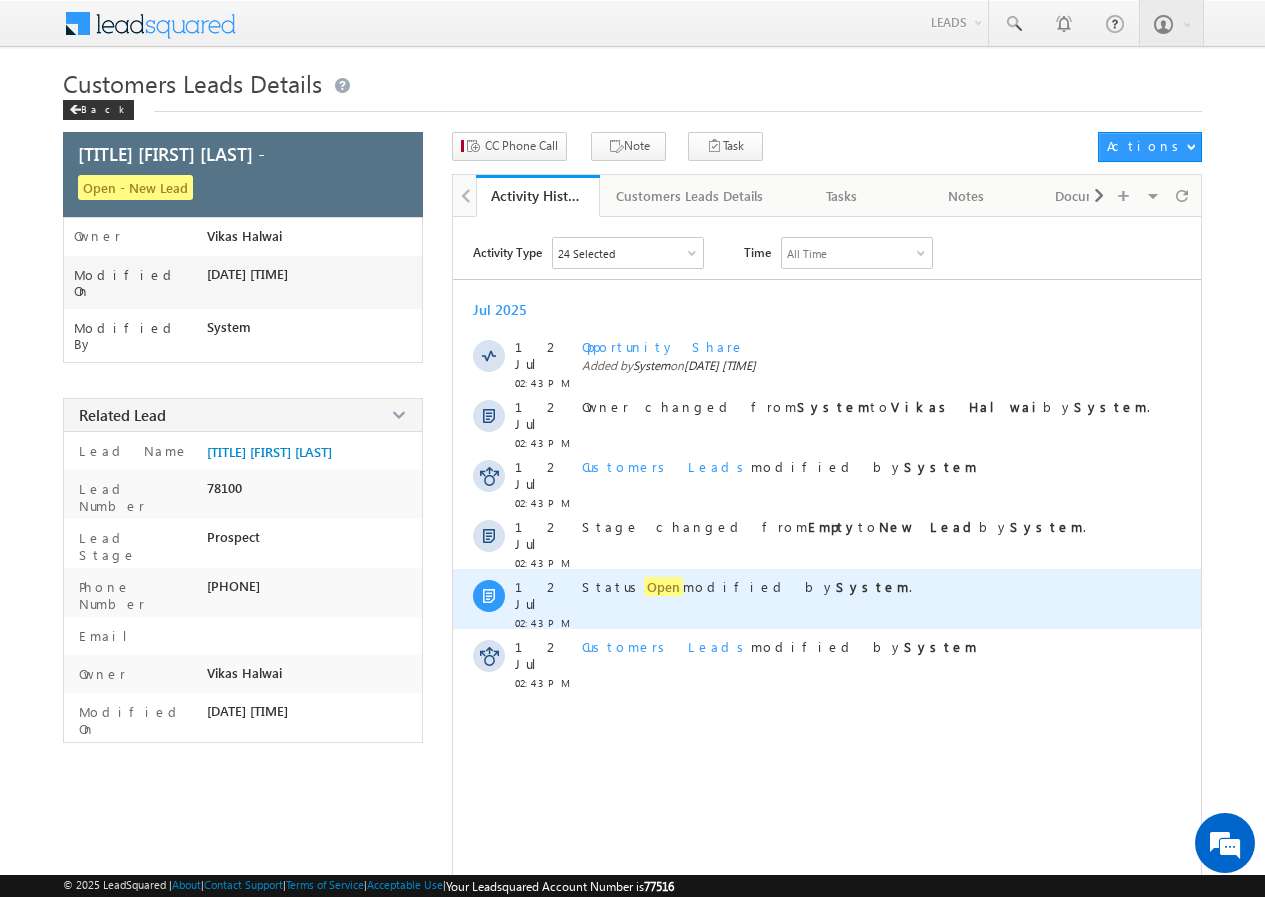 click on "Status  Open  modified by  System ." at bounding box center (873, 599) 